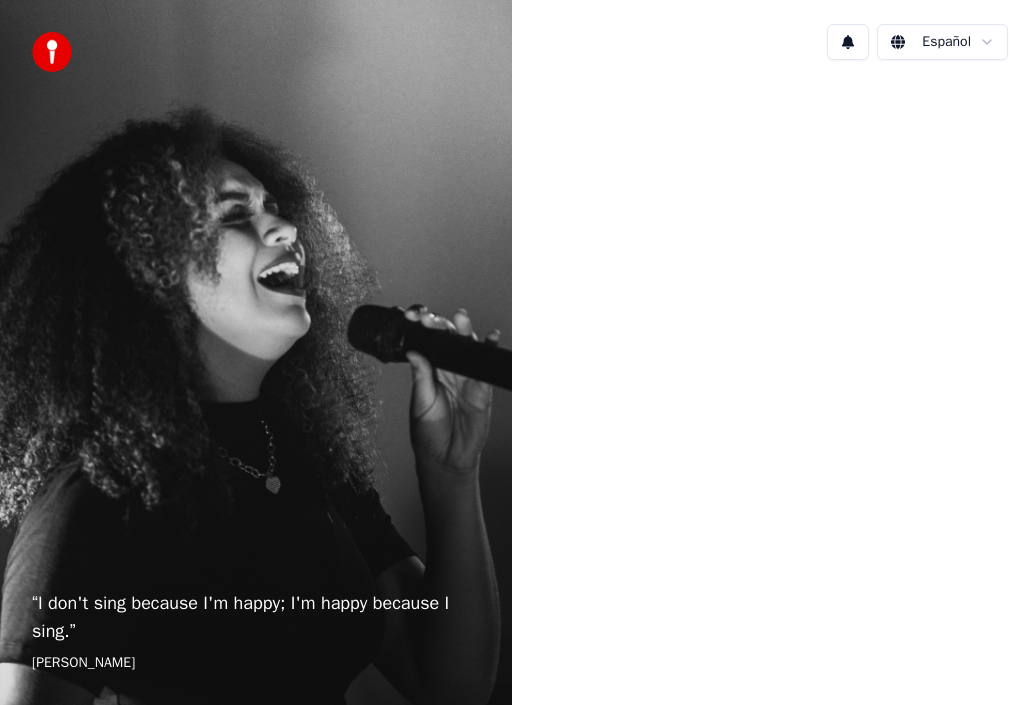 scroll, scrollTop: 0, scrollLeft: 0, axis: both 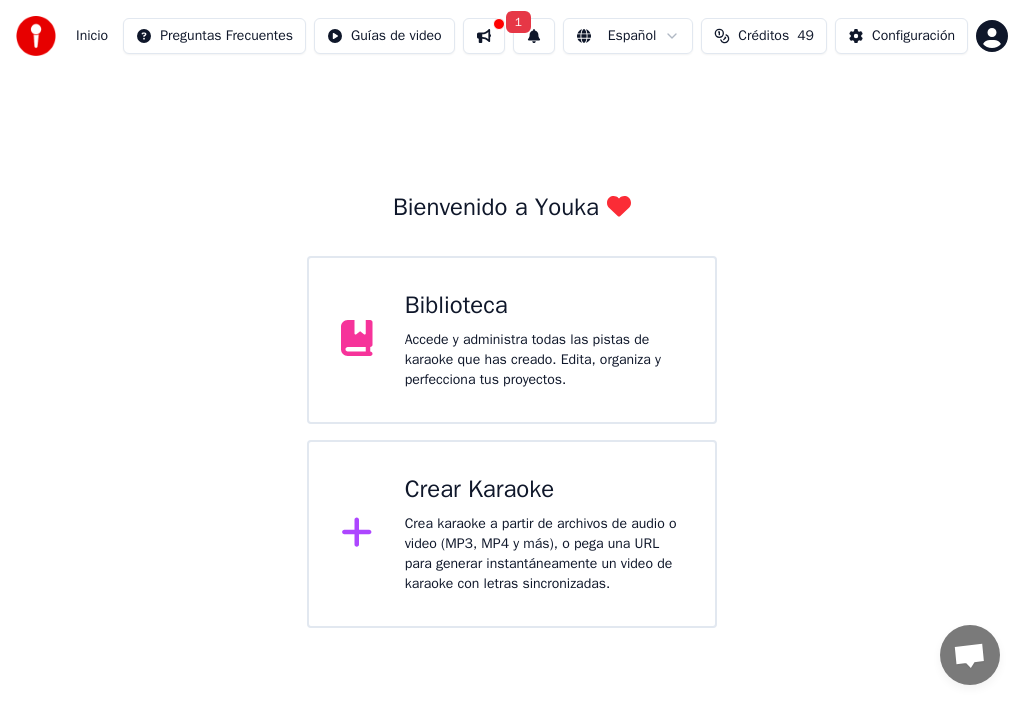 click on "Crear Karaoke Crea karaoke a partir de archivos de audio o video (MP3, MP4 y más), o pega una URL para generar instantáneamente un video de karaoke con letras sincronizadas." at bounding box center [544, 534] 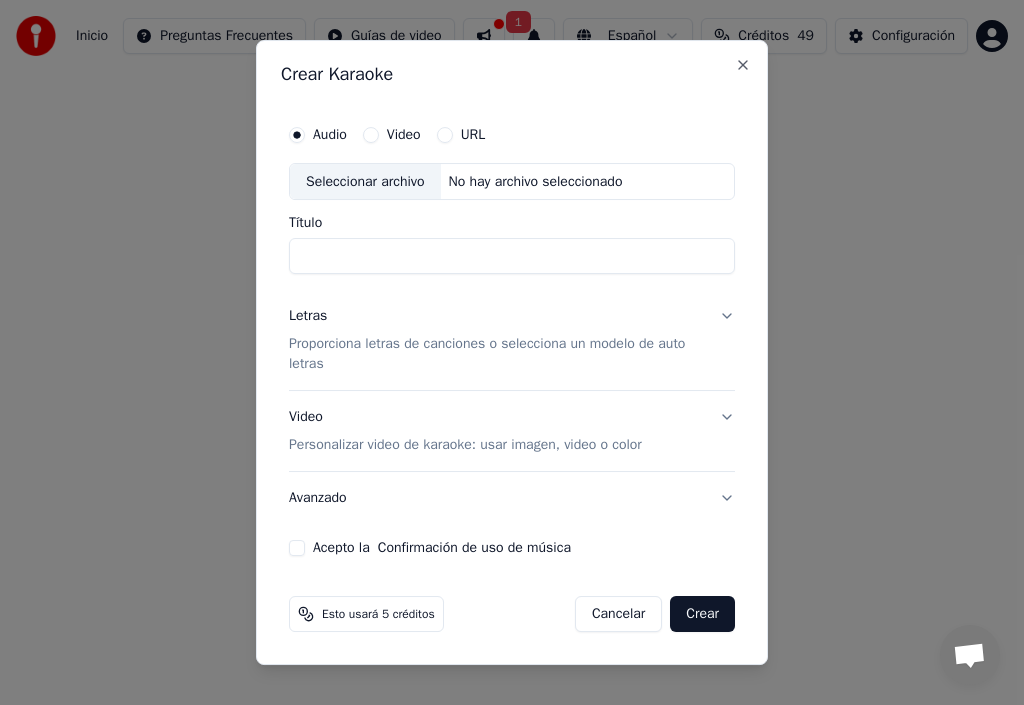 click on "Crear Karaoke Audio Video URL Seleccionar archivo No hay archivo seleccionado Título Letras Proporciona letras de canciones o selecciona un modelo de auto letras Video Personalizar video de karaoke: usar imagen, video o color Avanzado Acepto la   Confirmación de uso de música Esto usará 5 créditos Cancelar Crear Close" at bounding box center [512, 353] 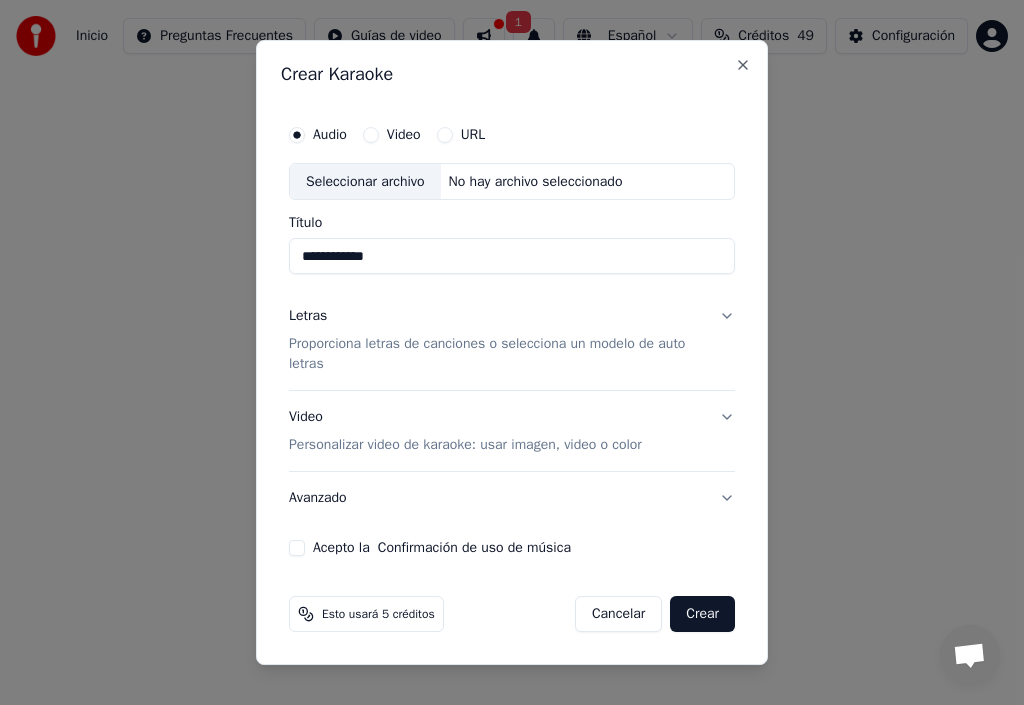 drag, startPoint x: 327, startPoint y: 270, endPoint x: 307, endPoint y: 226, distance: 48.332184 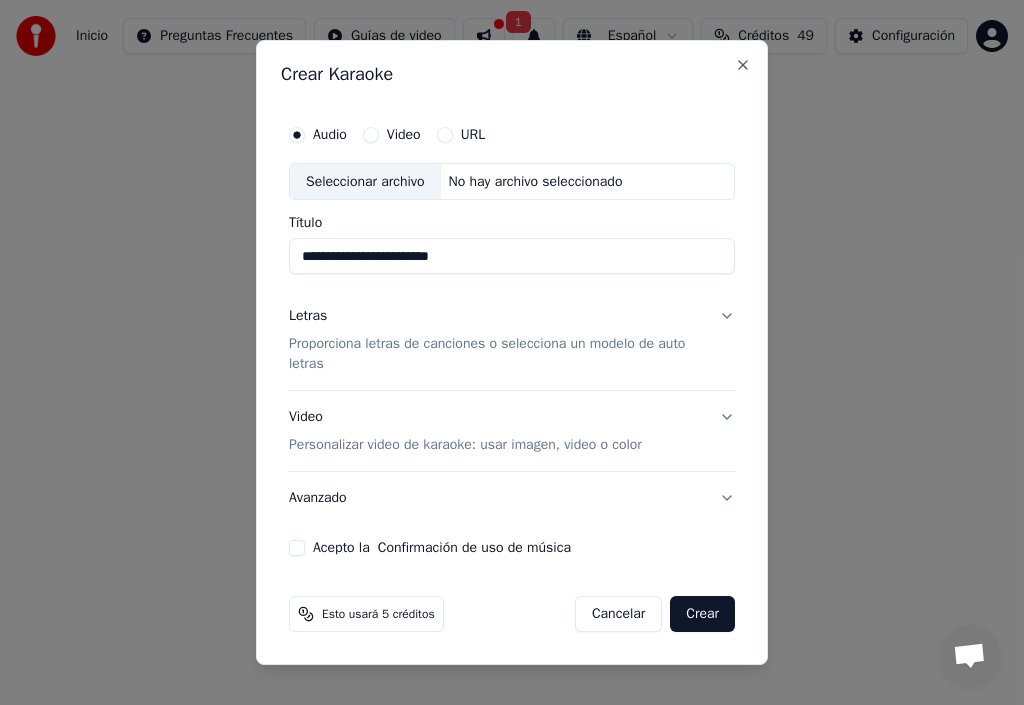 type on "**********" 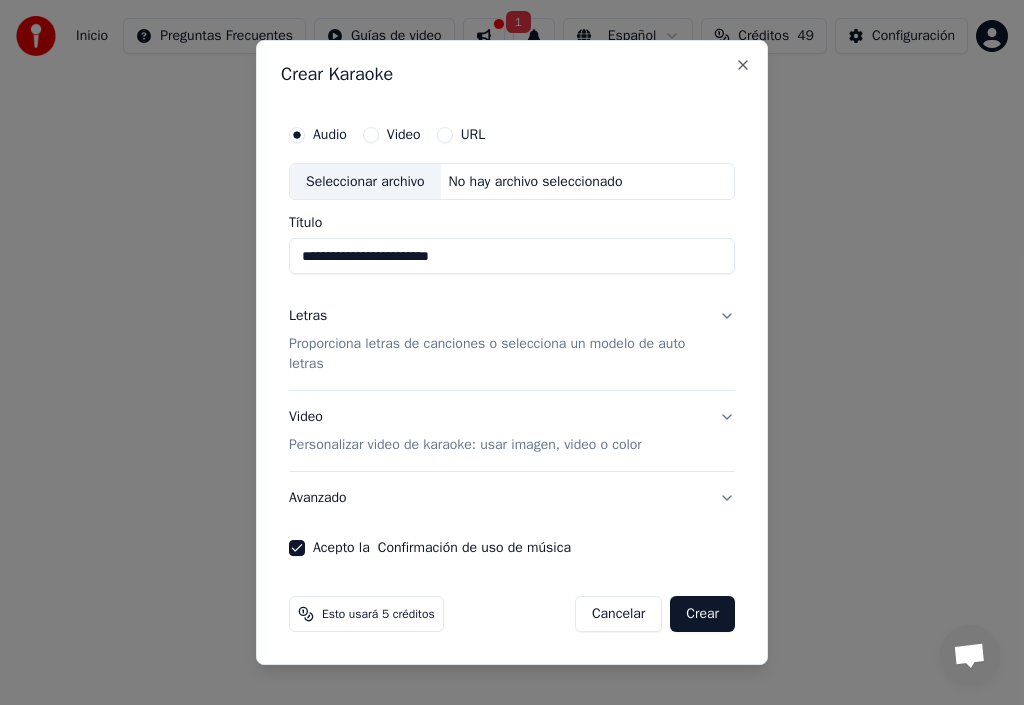 click on "Proporciona letras de canciones o selecciona un modelo de auto letras" at bounding box center [496, 355] 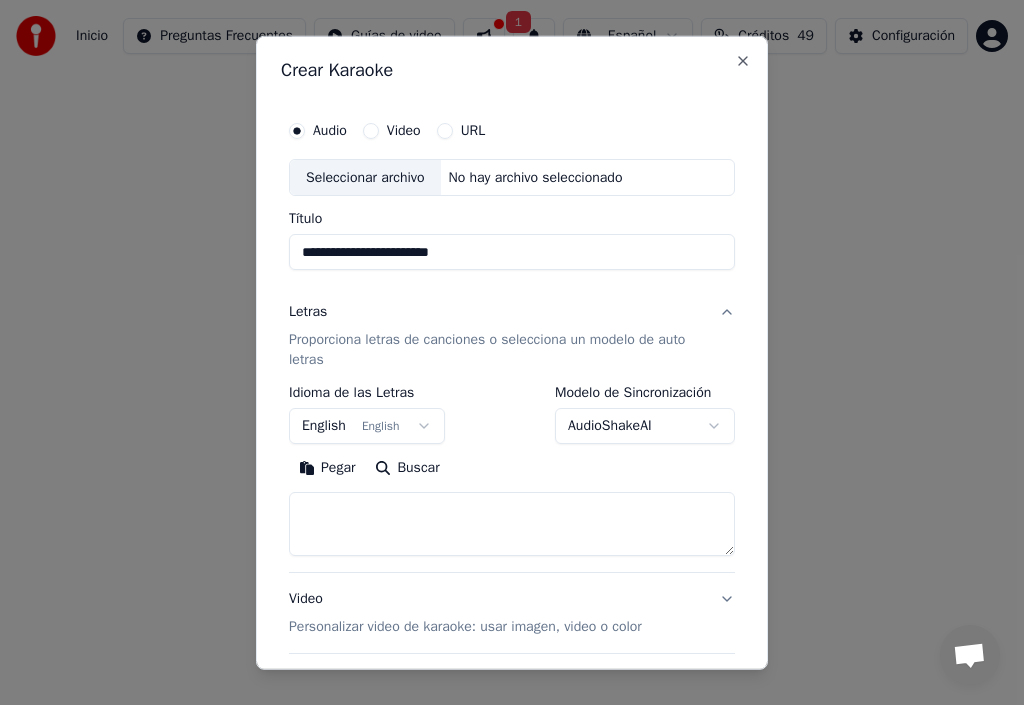 click on "English English" at bounding box center (367, 426) 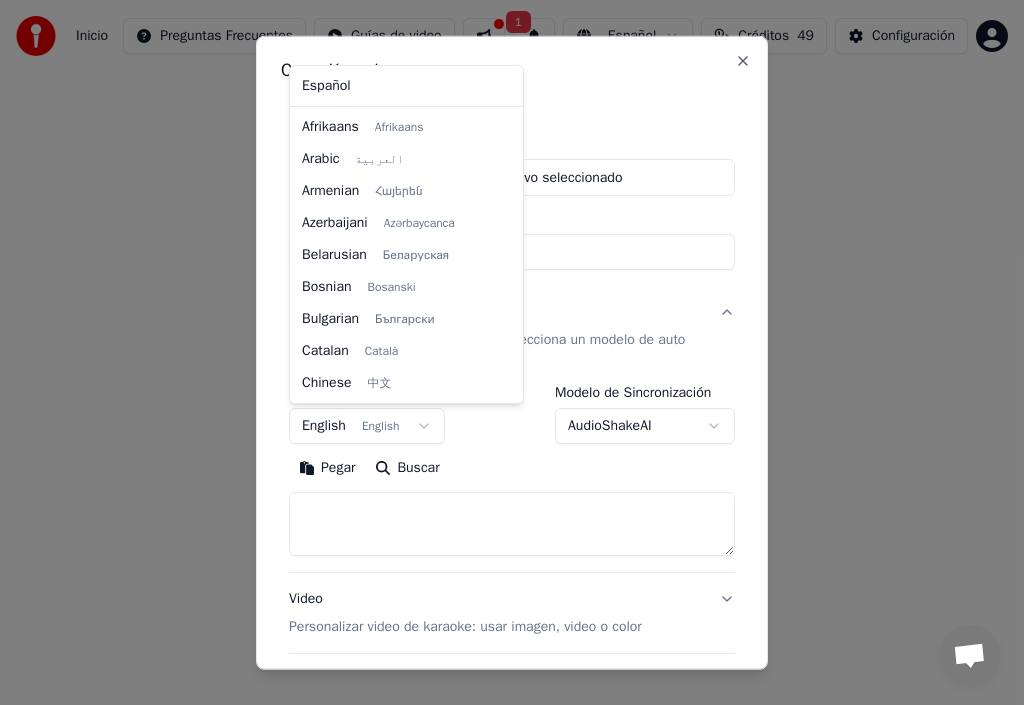 scroll, scrollTop: 160, scrollLeft: 0, axis: vertical 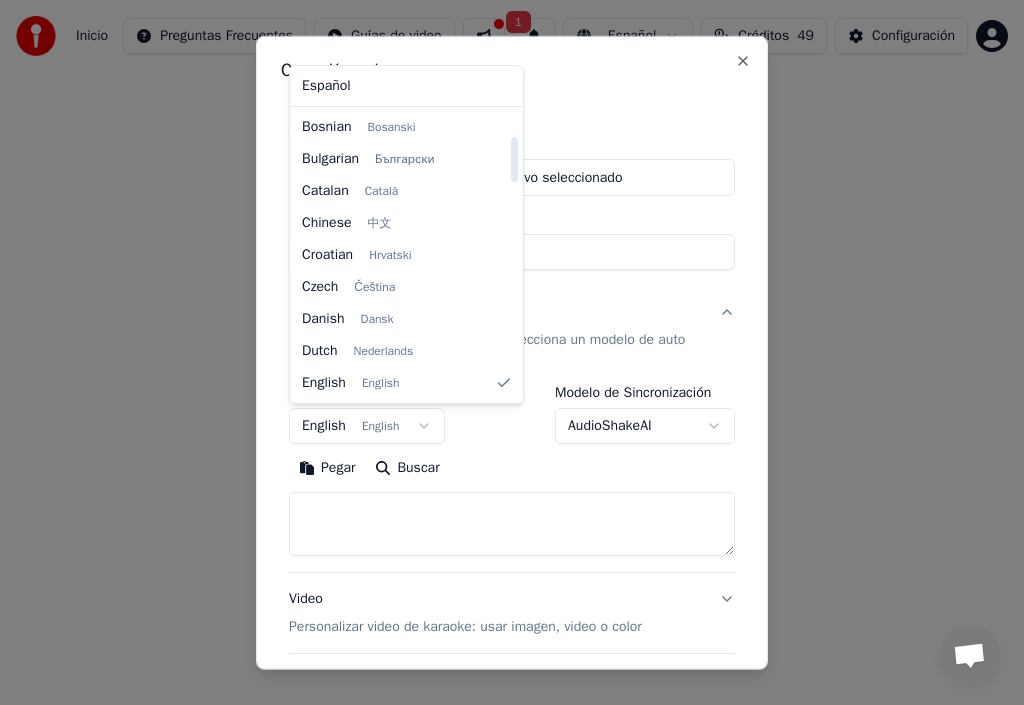 select on "**" 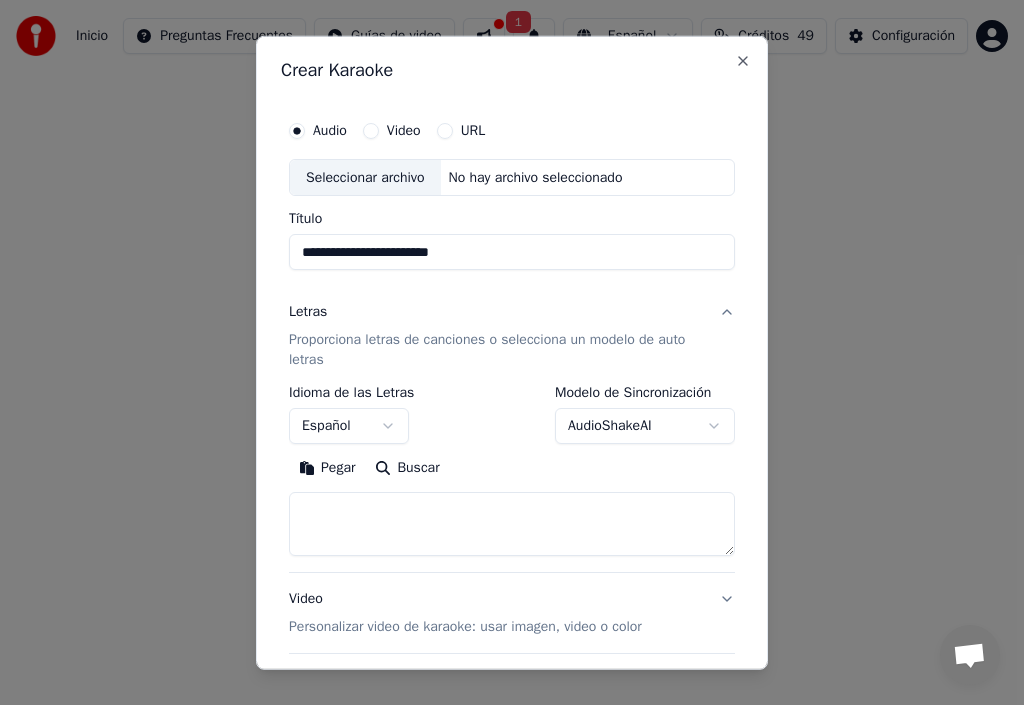 click on "Buscar" at bounding box center [407, 468] 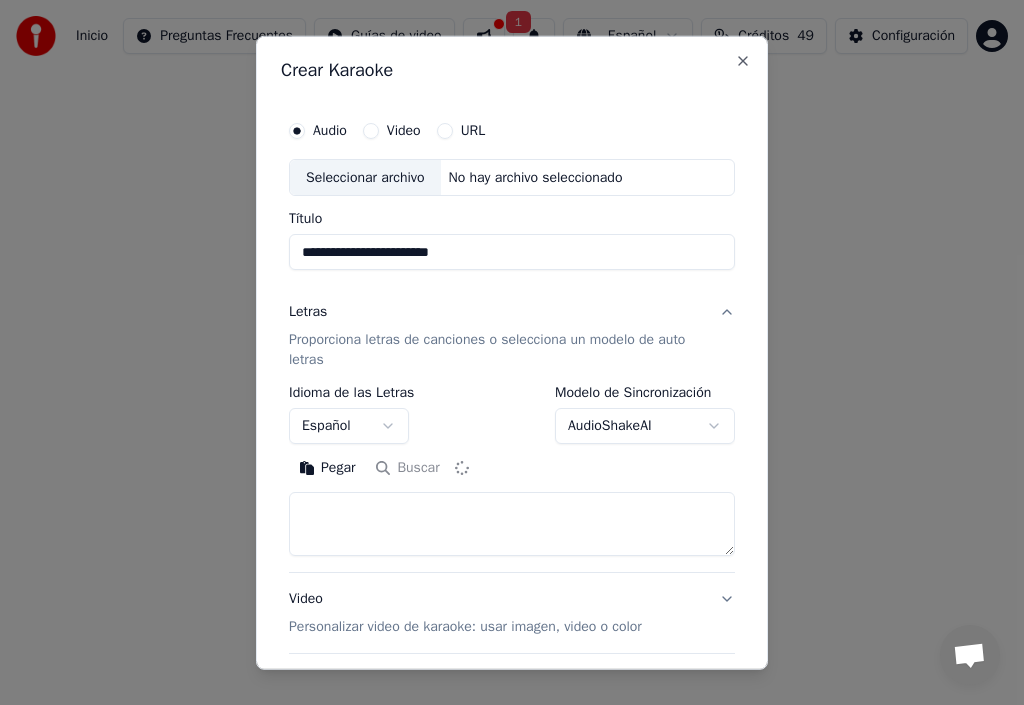 type on "**********" 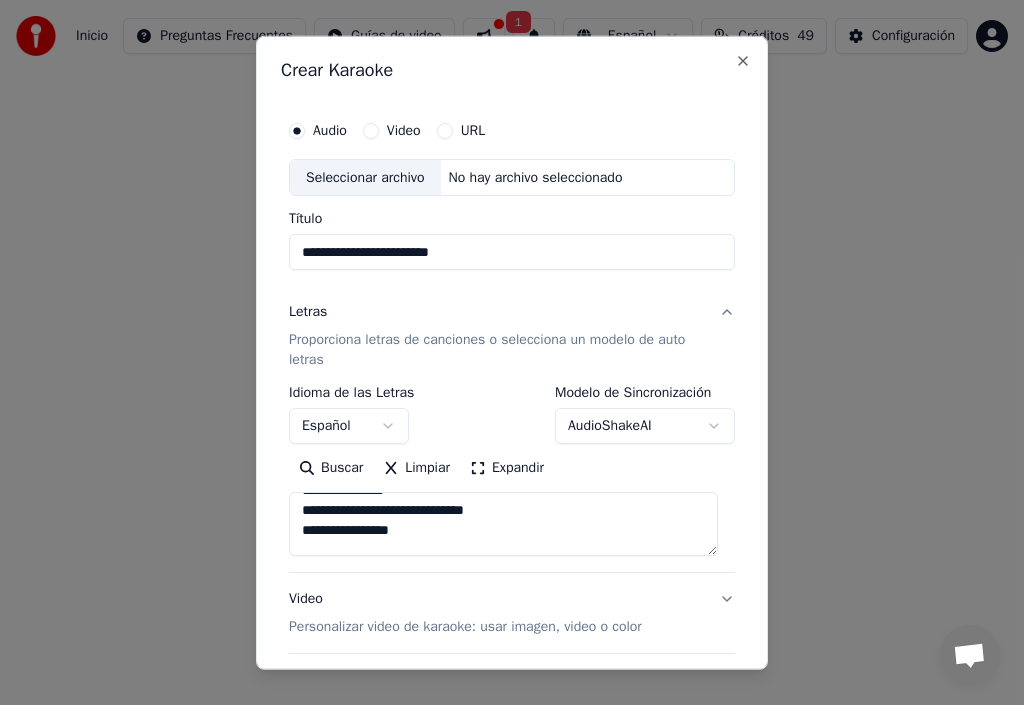 scroll, scrollTop: 0, scrollLeft: 0, axis: both 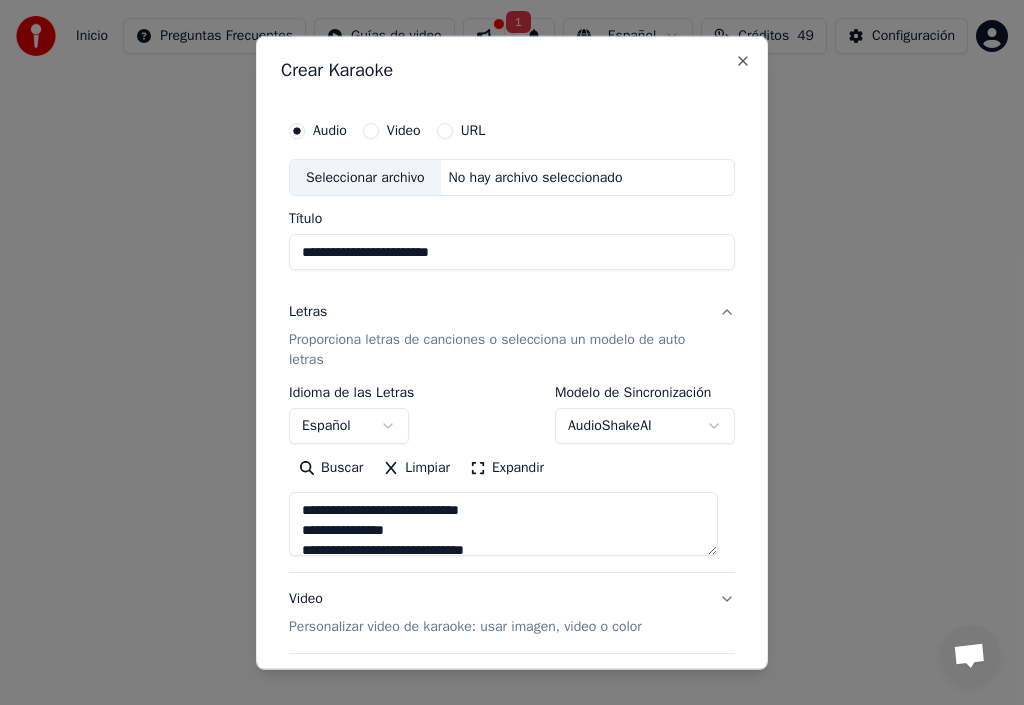 click on "**********" at bounding box center [503, 524] 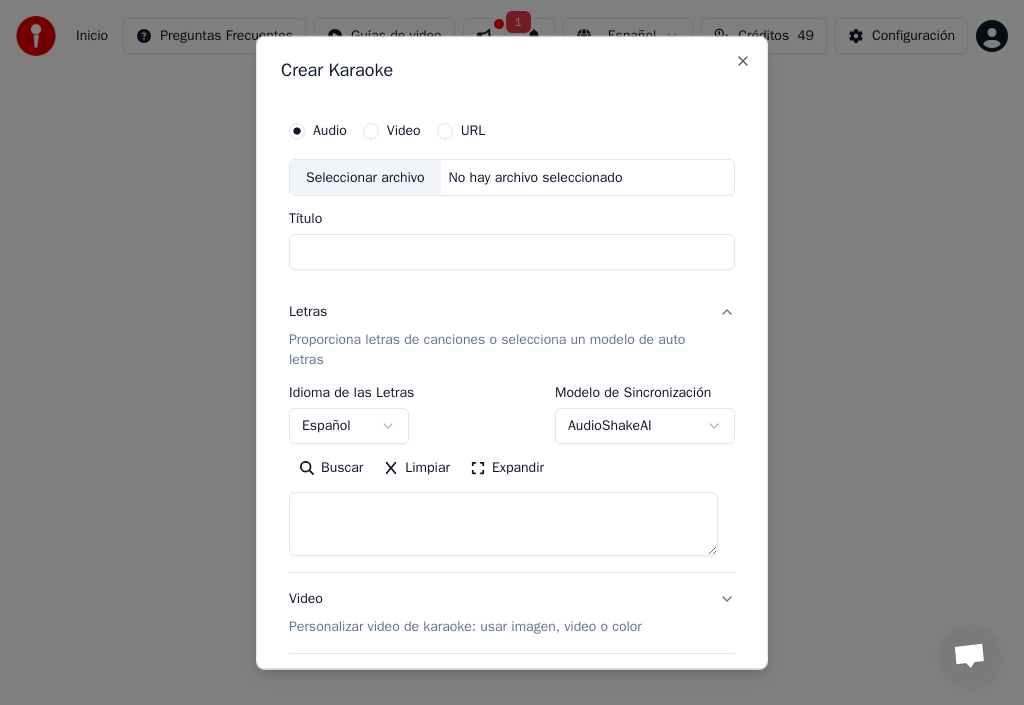 select 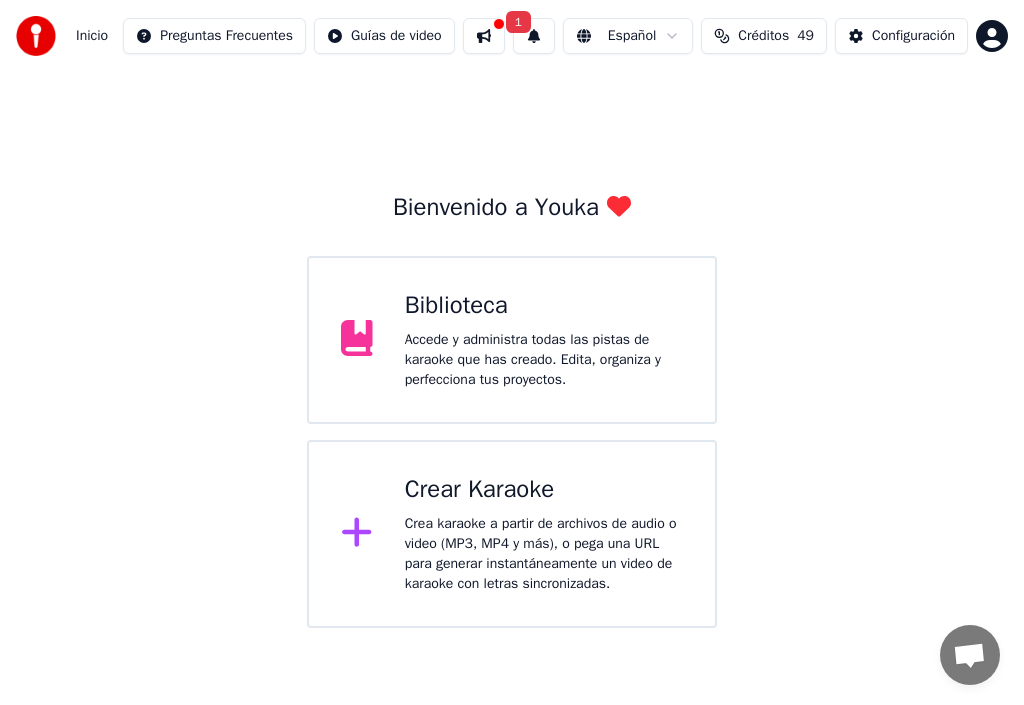 click on "Crear Karaoke" at bounding box center [544, 490] 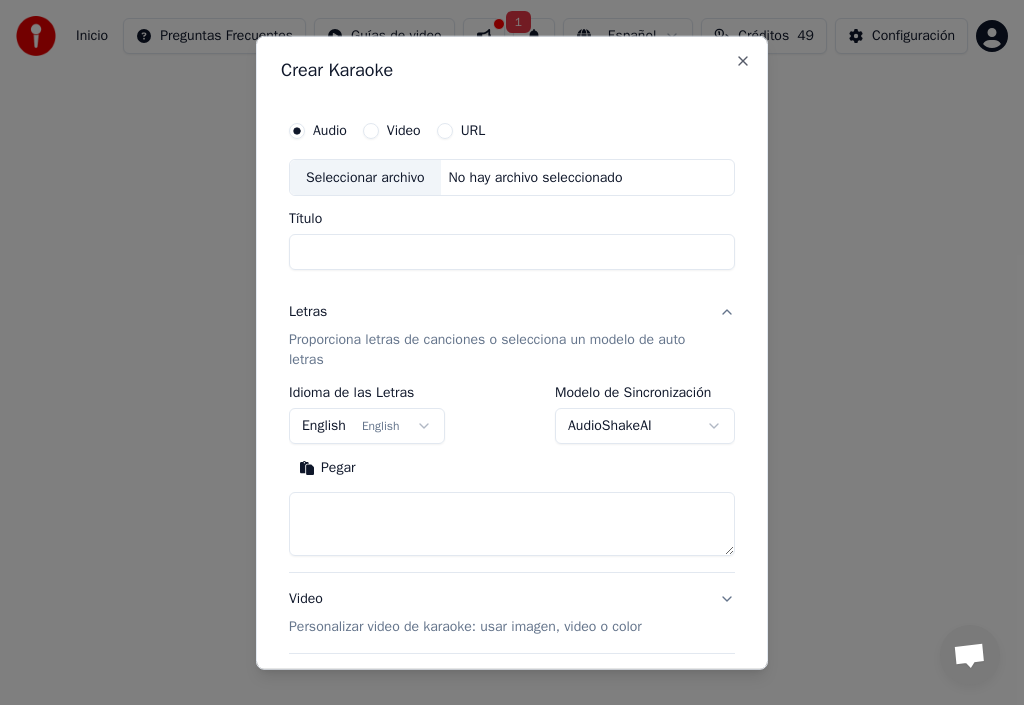 click on "Título" at bounding box center [512, 252] 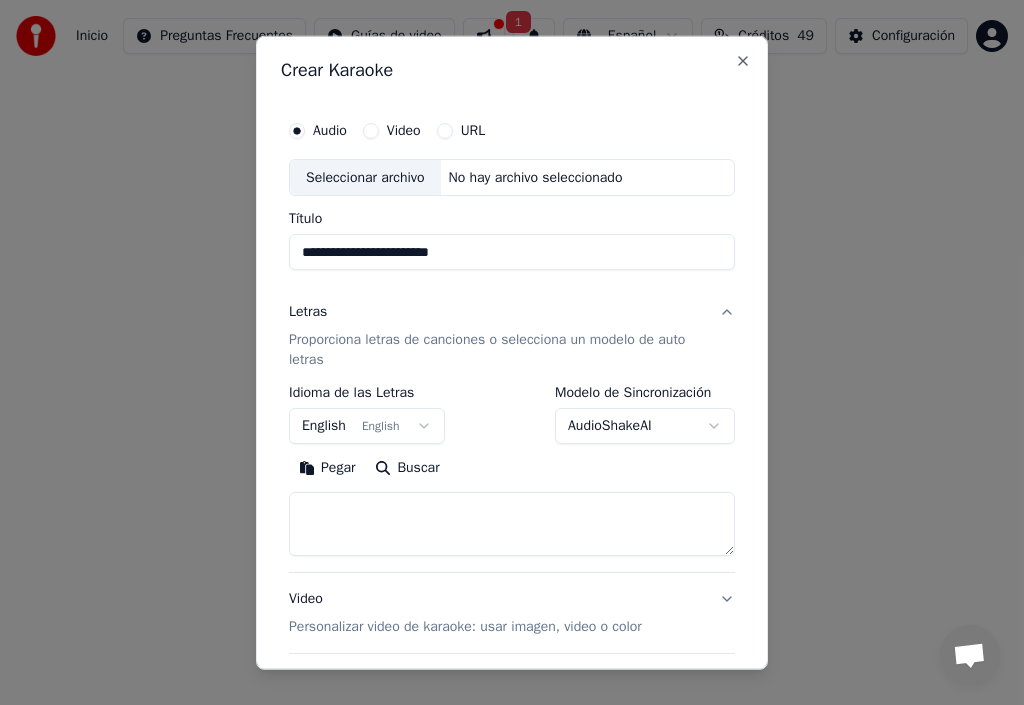 type on "**********" 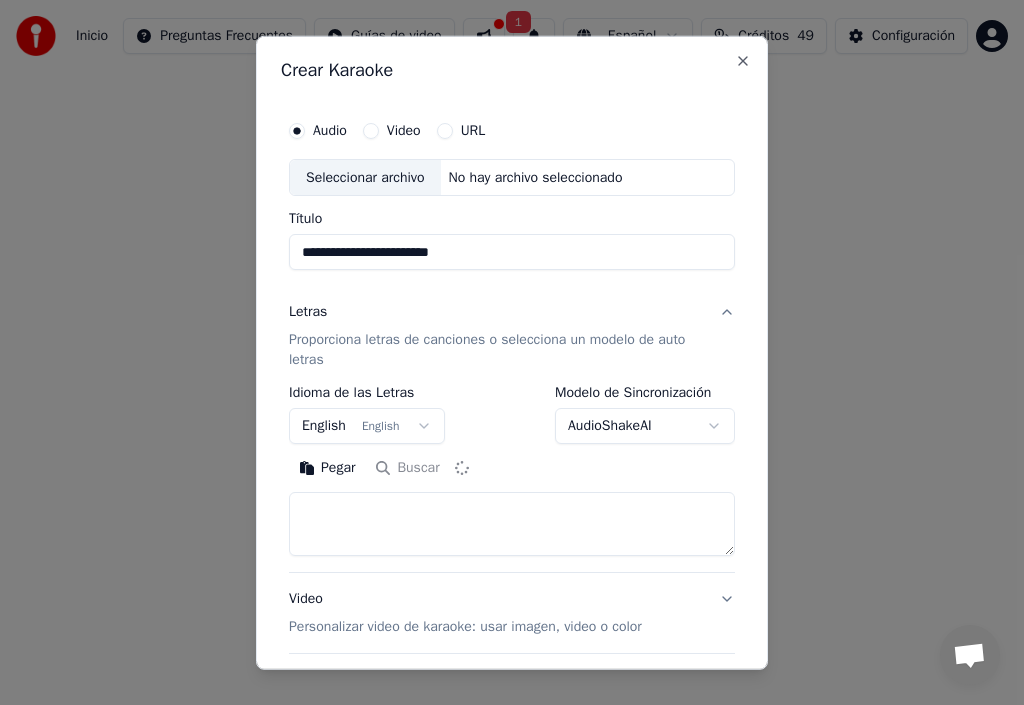 type on "**********" 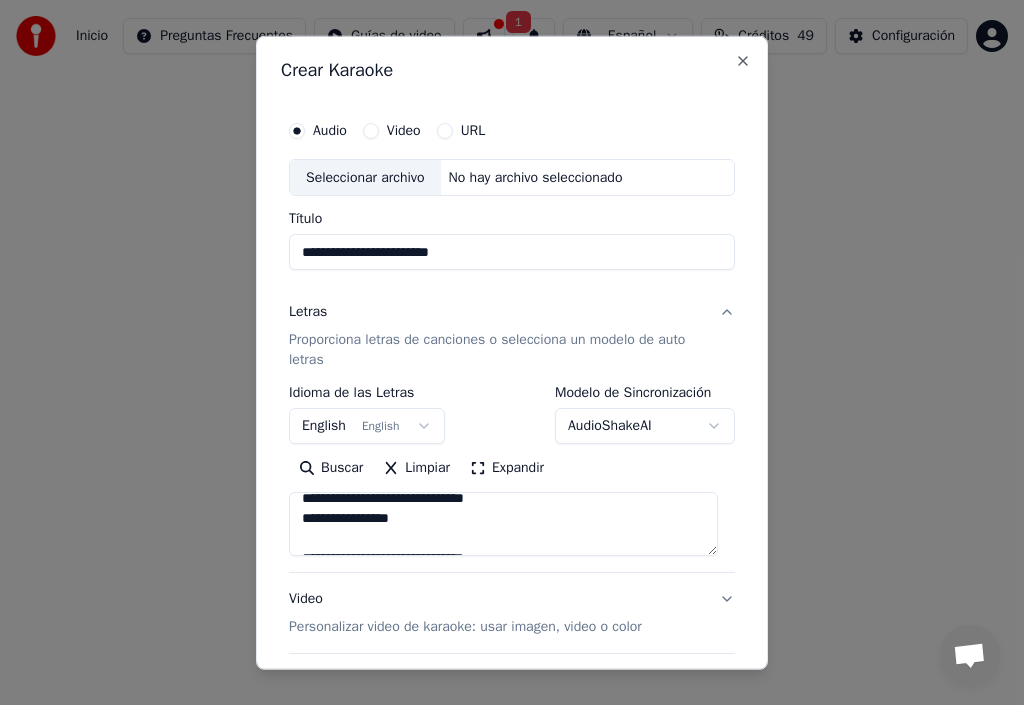 scroll, scrollTop: 0, scrollLeft: 0, axis: both 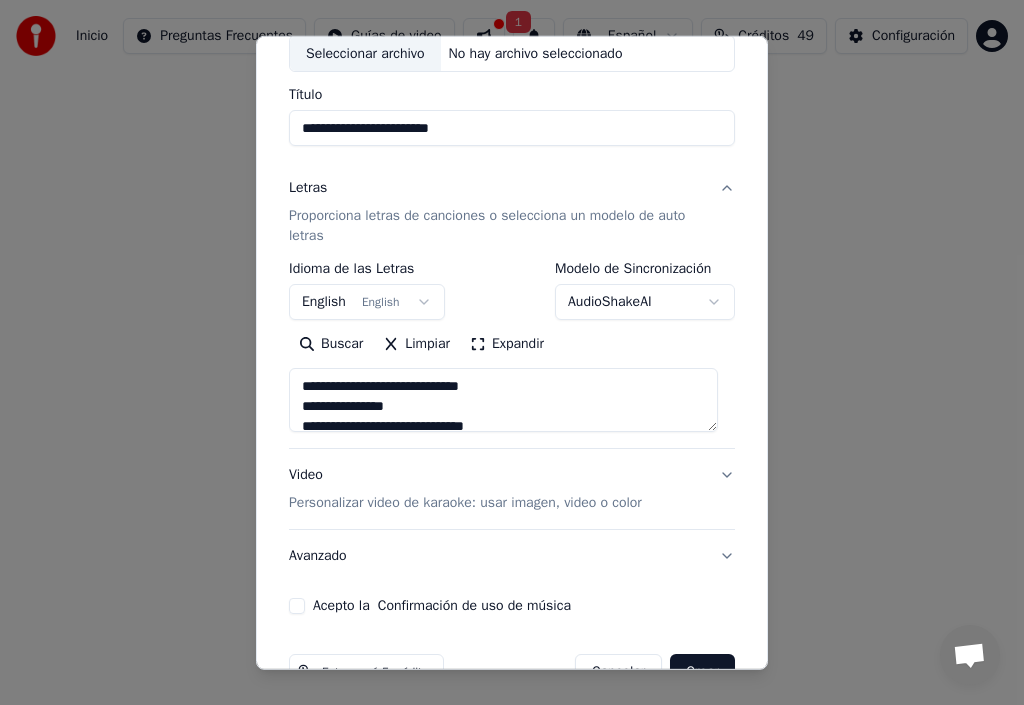 click on "Personalizar video de karaoke: usar imagen, video o color" at bounding box center (465, 503) 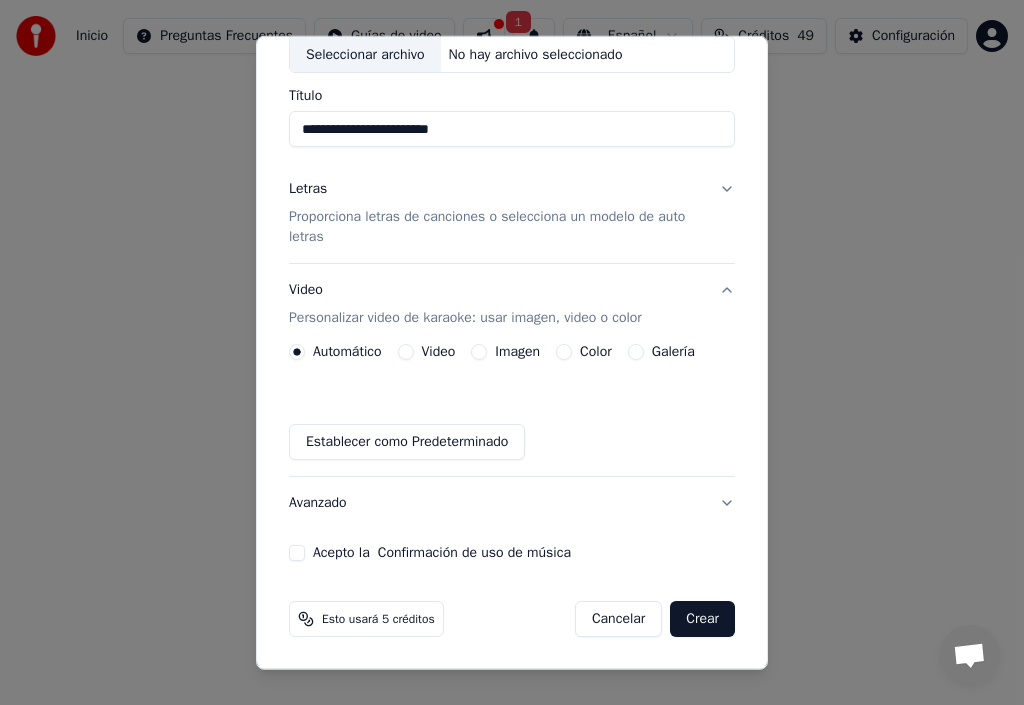 scroll, scrollTop: 123, scrollLeft: 0, axis: vertical 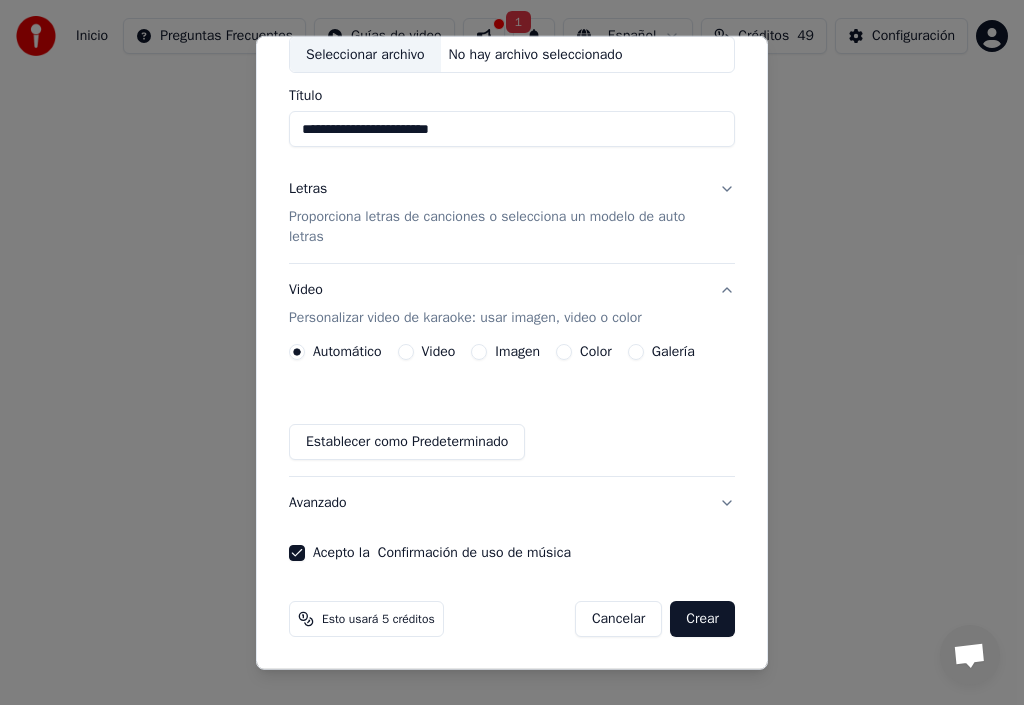 click on "Crear" at bounding box center (702, 619) 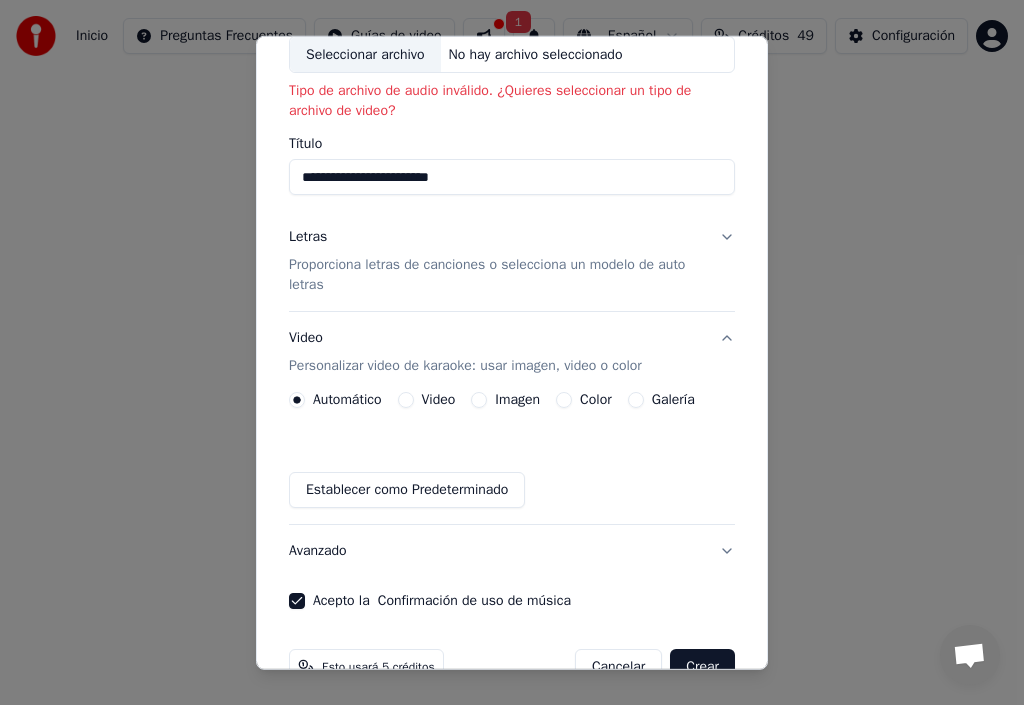 scroll, scrollTop: 23, scrollLeft: 0, axis: vertical 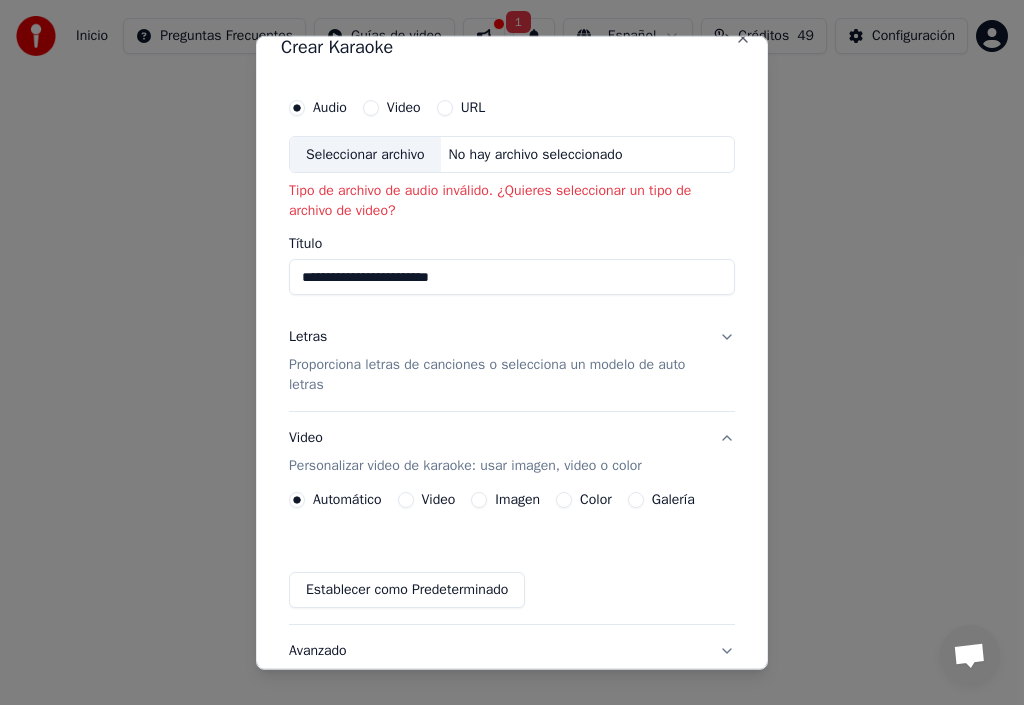 click on "Seleccionar archivo" at bounding box center [365, 154] 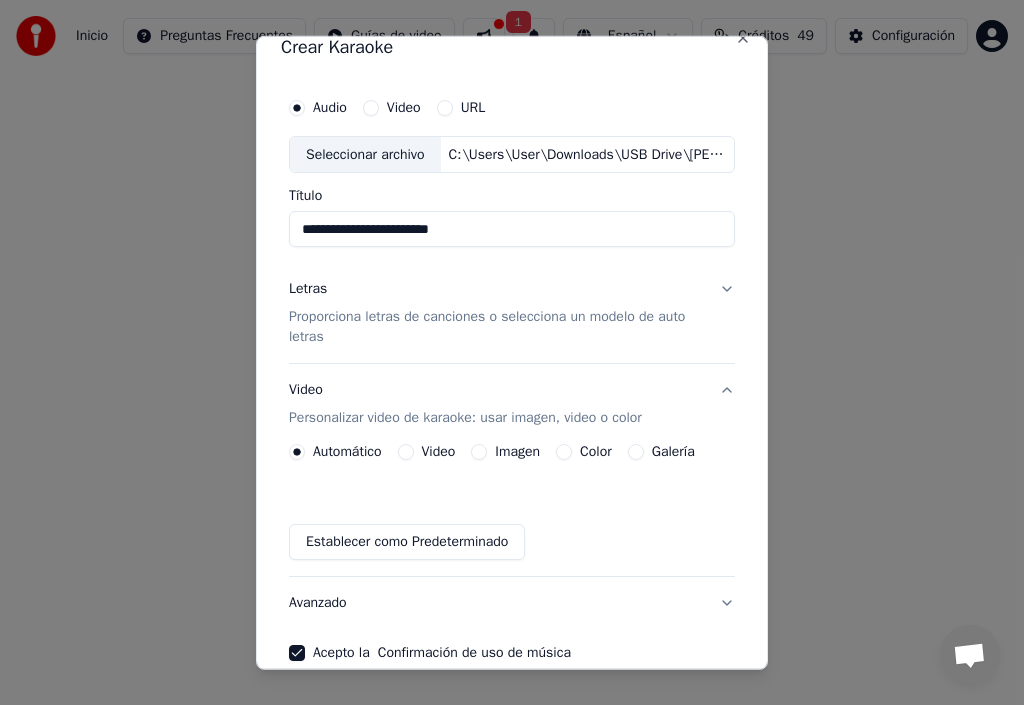 scroll, scrollTop: 123, scrollLeft: 0, axis: vertical 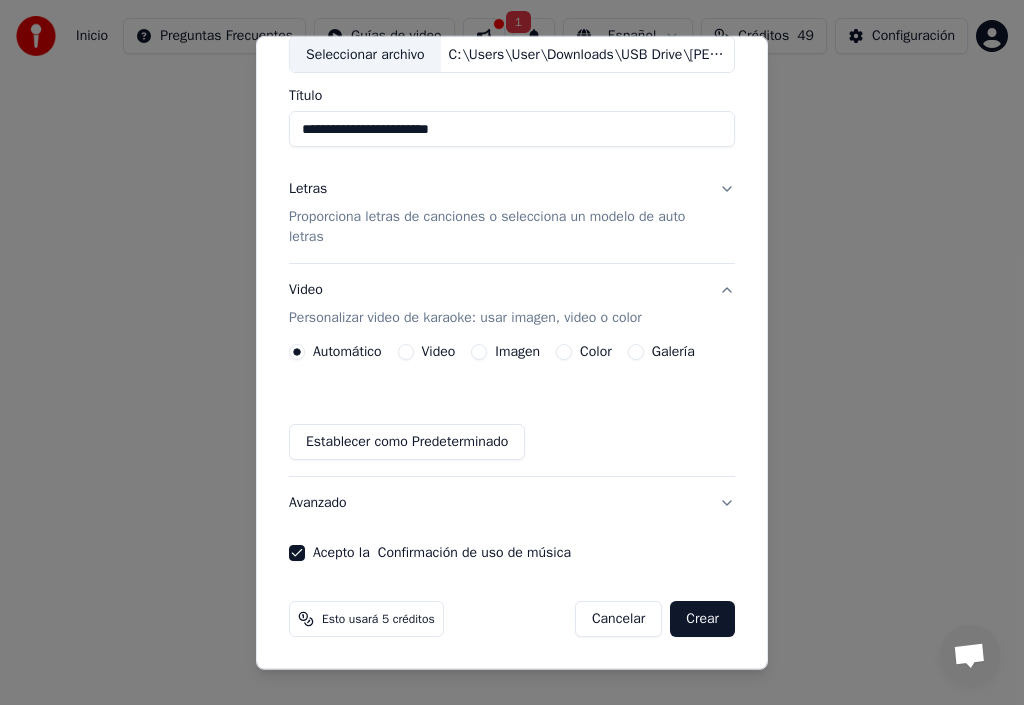 click on "Crear" at bounding box center [702, 619] 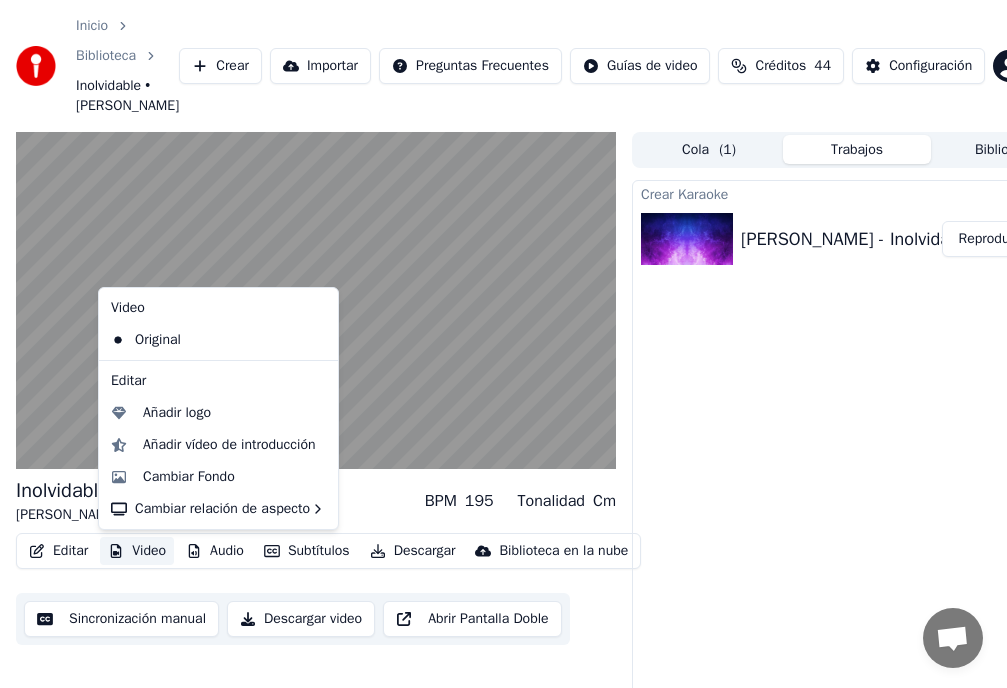 click on "Video" at bounding box center (137, 551) 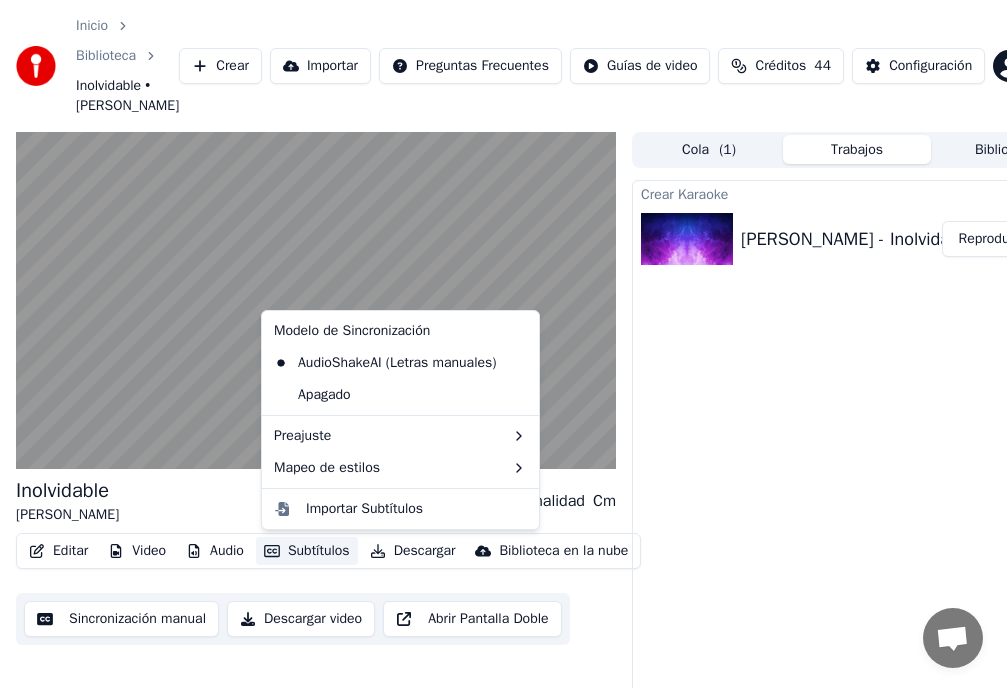 click on "Modelo de Sincronización" at bounding box center [400, 331] 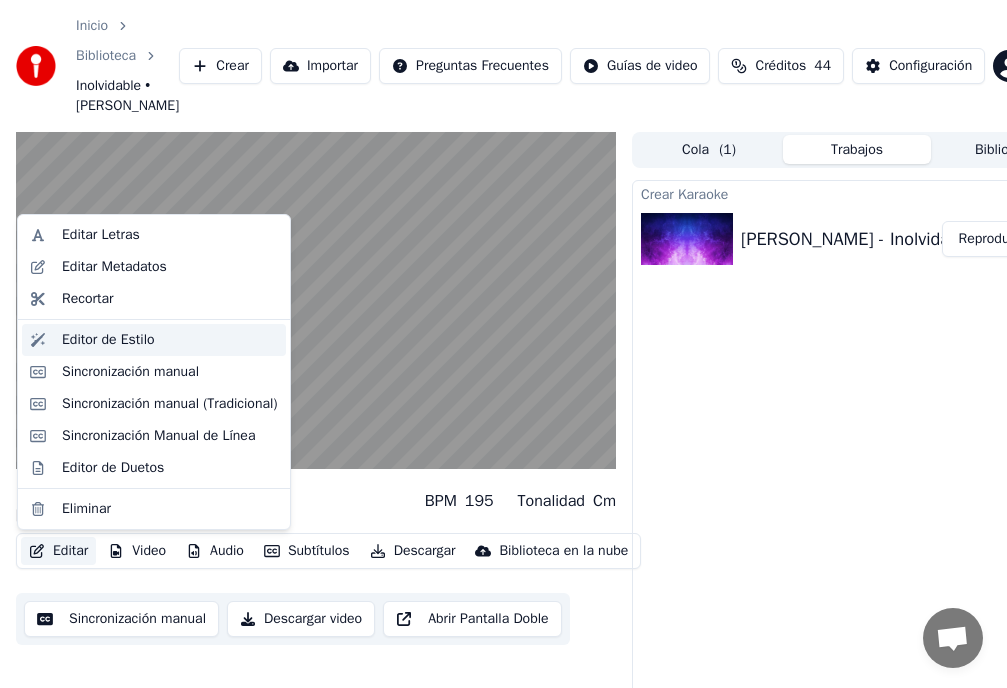 click on "Editor de Estilo" at bounding box center (108, 340) 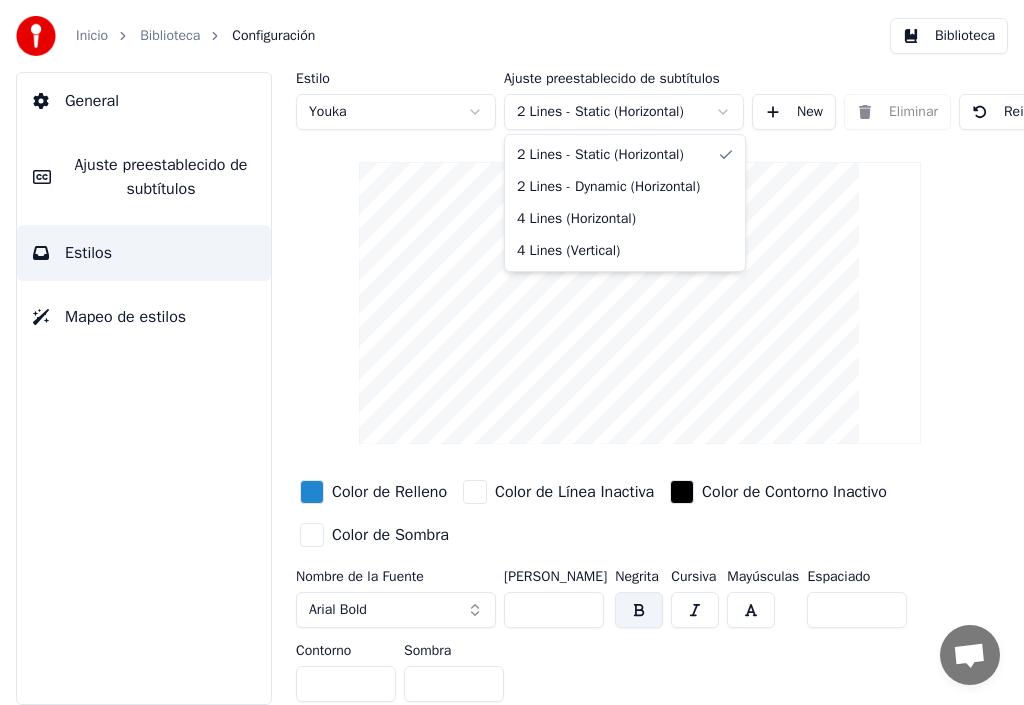 click on "Inicio Biblioteca Configuración Biblioteca General Ajuste preestablecido de subtítulos Estilos Mapeo de estilos Estilo Youka Ajuste preestablecido de subtítulos 2 Lines - Static (Horizontal) New Eliminar Reiniciar Guardar Color de Relleno Color de Línea Inactiva Color [PERSON_NAME] Inactivo Color de Sombra Nombre de la Fuente Arial Bold [PERSON_NAME] ** Negrita Cursiva Mayúsculas Espaciado * Contorno * Sombra * 2 Lines - Static (Horizontal) 2 Lines - Dynamic (Horizontal) 4 Lines (Horizontal) 4 Lines (Vertical)" at bounding box center (512, 352) 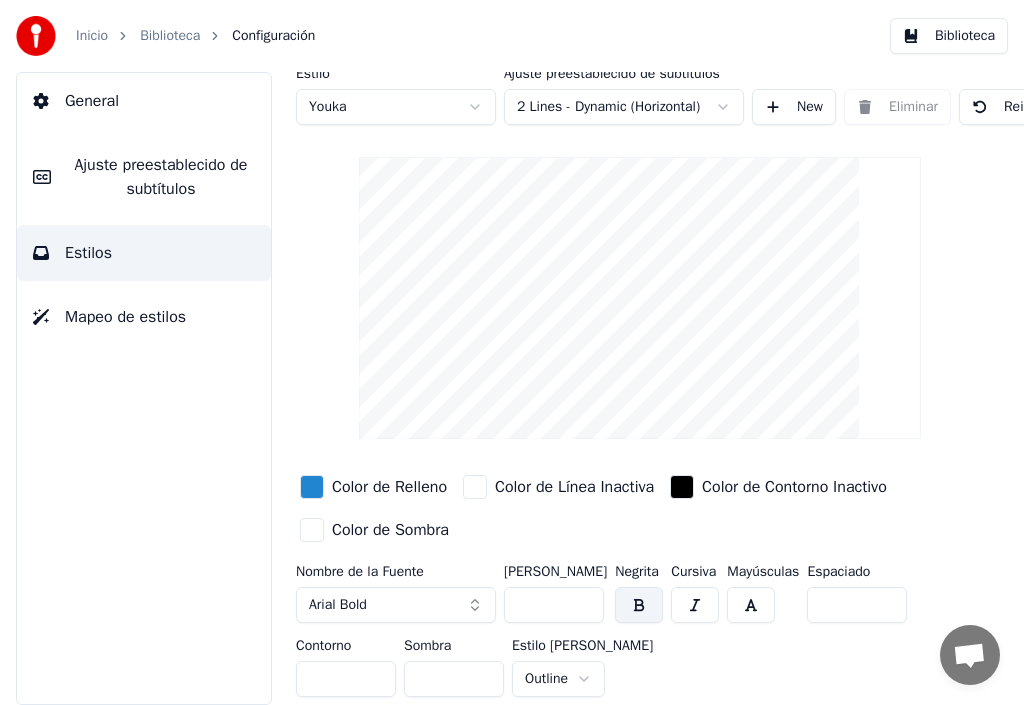 scroll, scrollTop: 20, scrollLeft: 0, axis: vertical 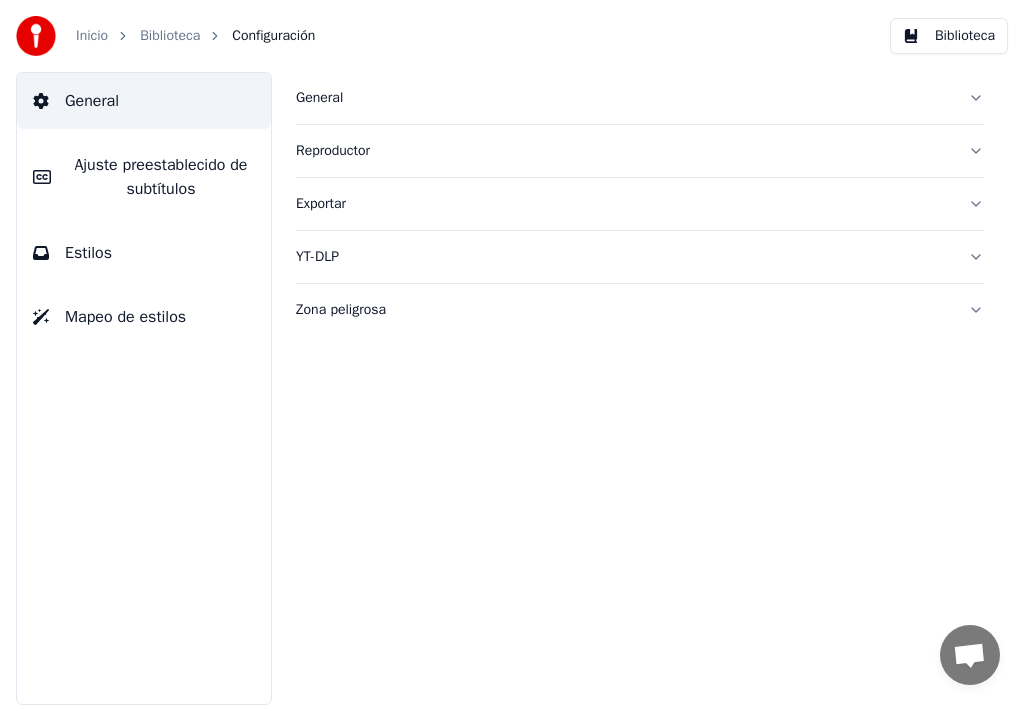 click on "Ajuste preestablecido de subtítulos" at bounding box center (161, 177) 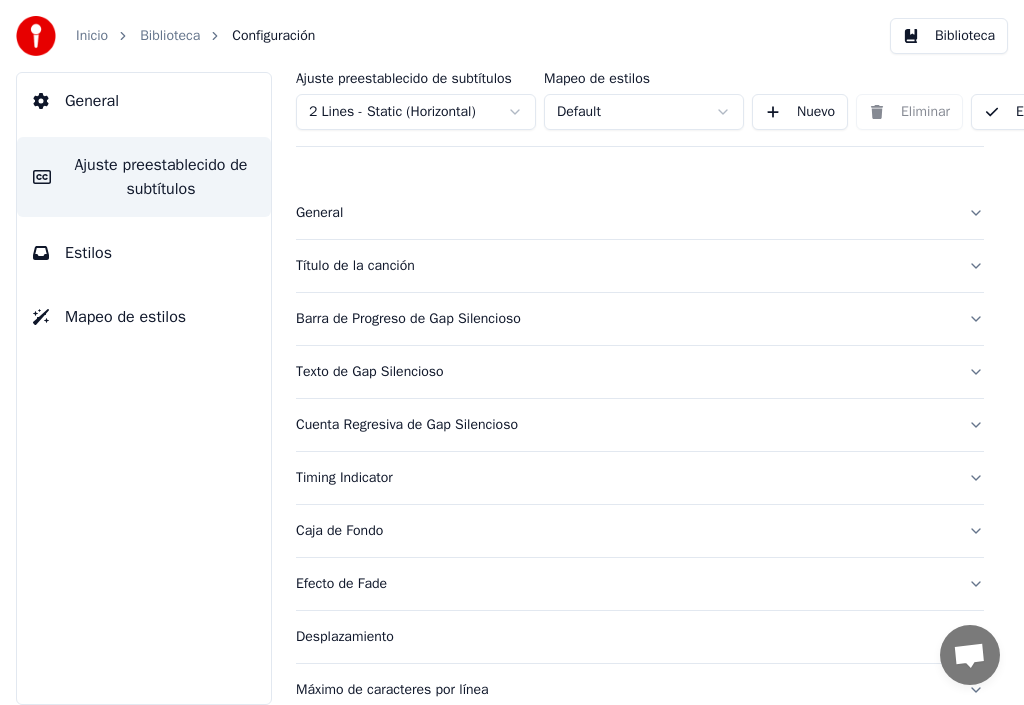 click on "Inicio" at bounding box center [92, 36] 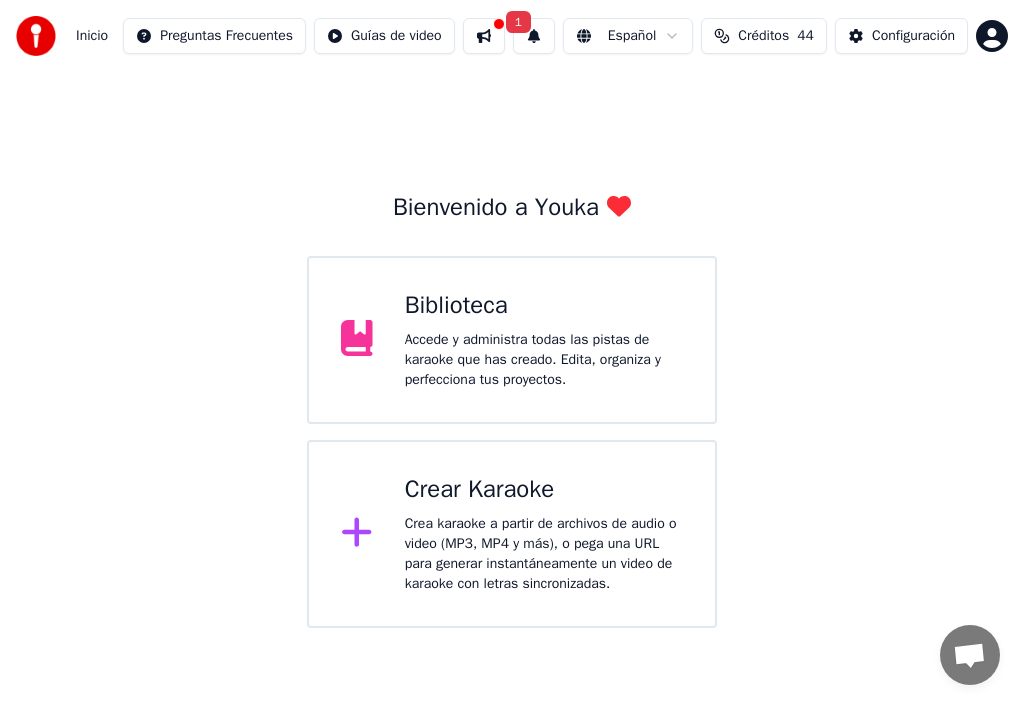 click on "Biblioteca Accede y administra todas las pistas de karaoke que has creado. Edita, organiza y perfecciona tus proyectos." at bounding box center [544, 340] 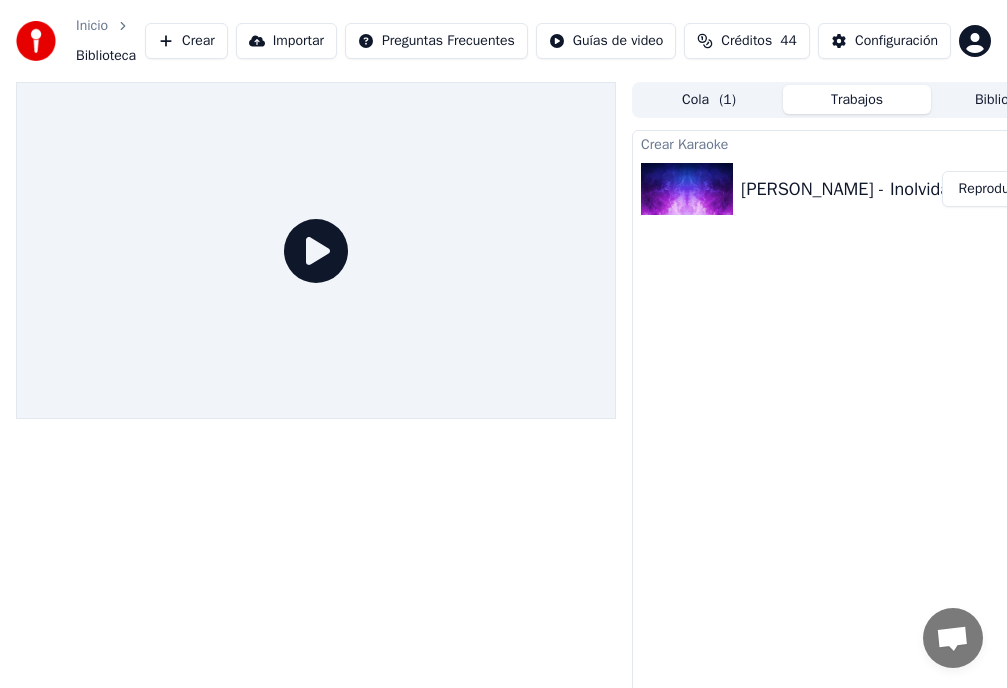 click on "Reproducir" at bounding box center [991, 189] 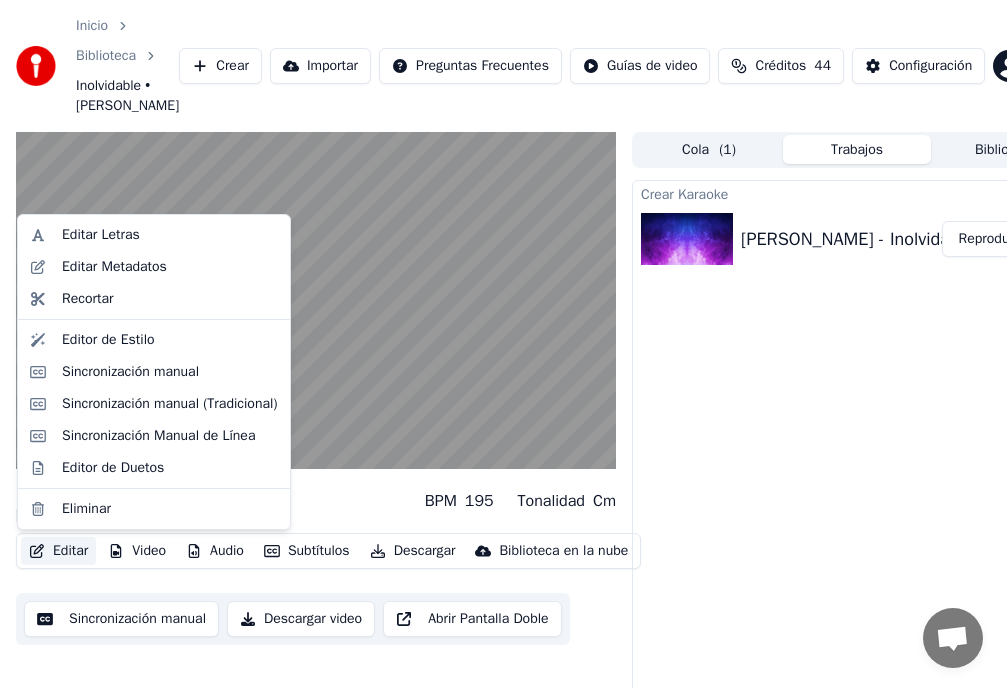 click on "Editar" at bounding box center [58, 551] 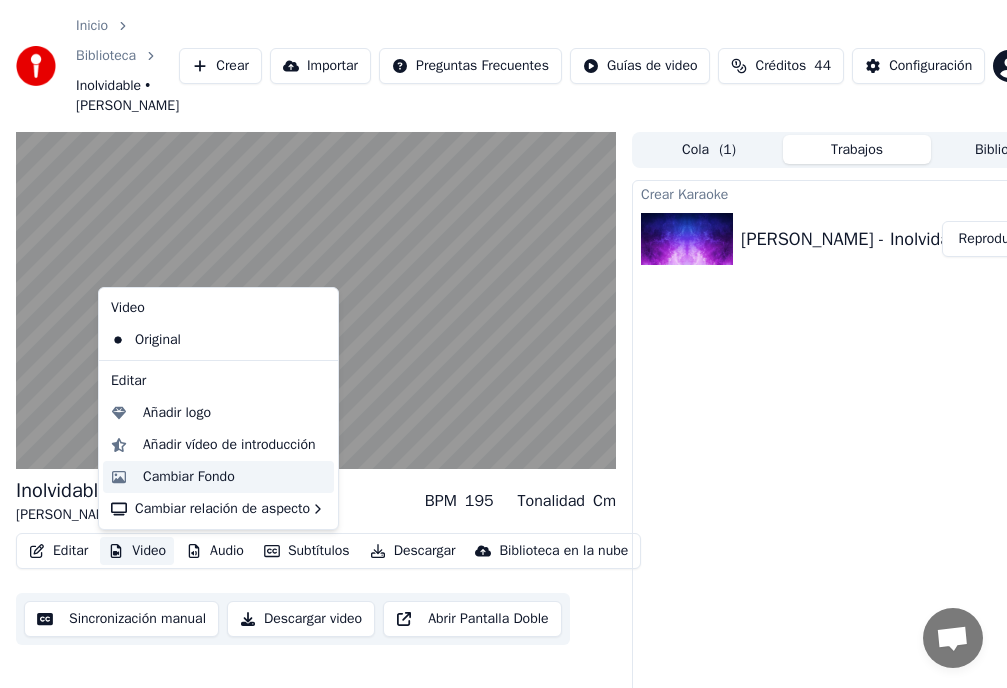 click on "Cambiar Fondo" at bounding box center [189, 477] 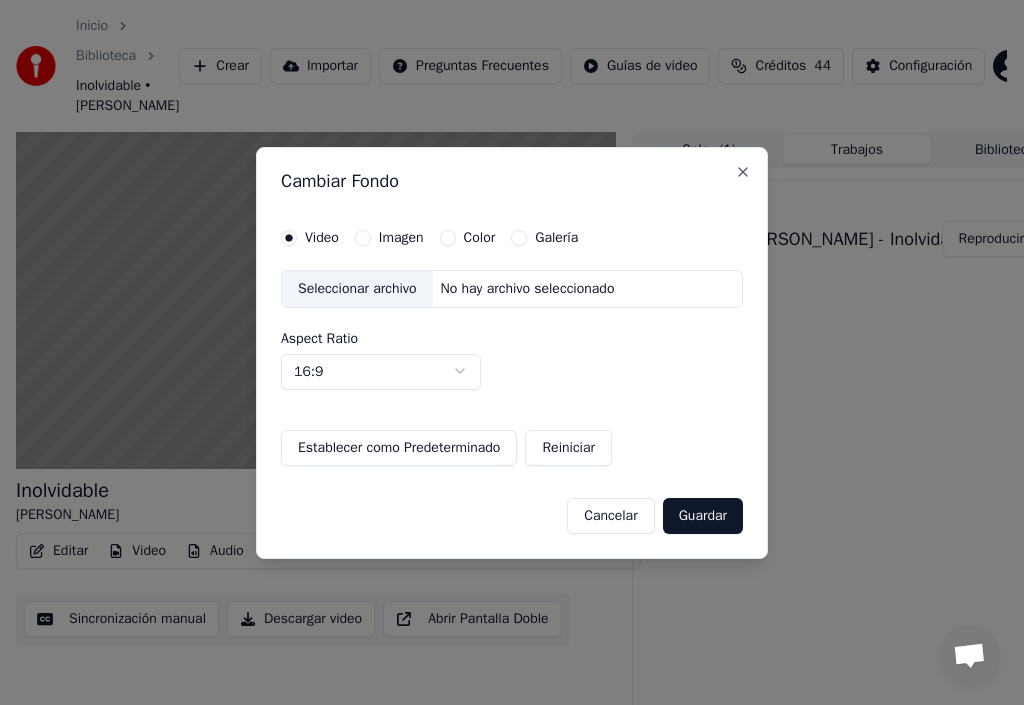 click on "Imagen" at bounding box center (363, 238) 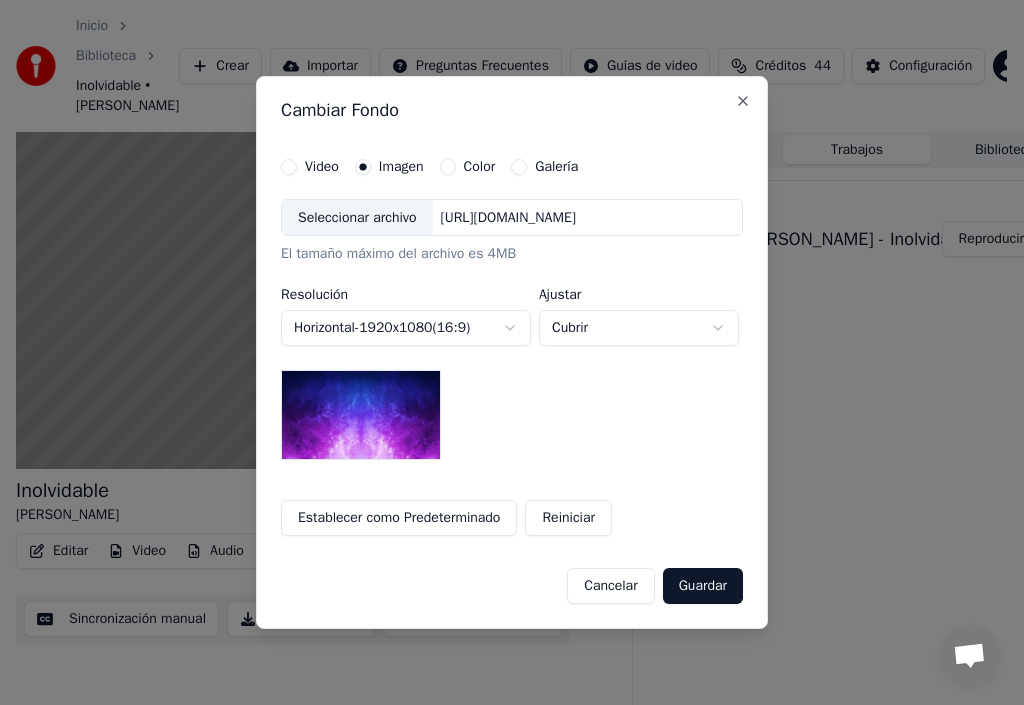 click on "Seleccionar archivo" at bounding box center (357, 218) 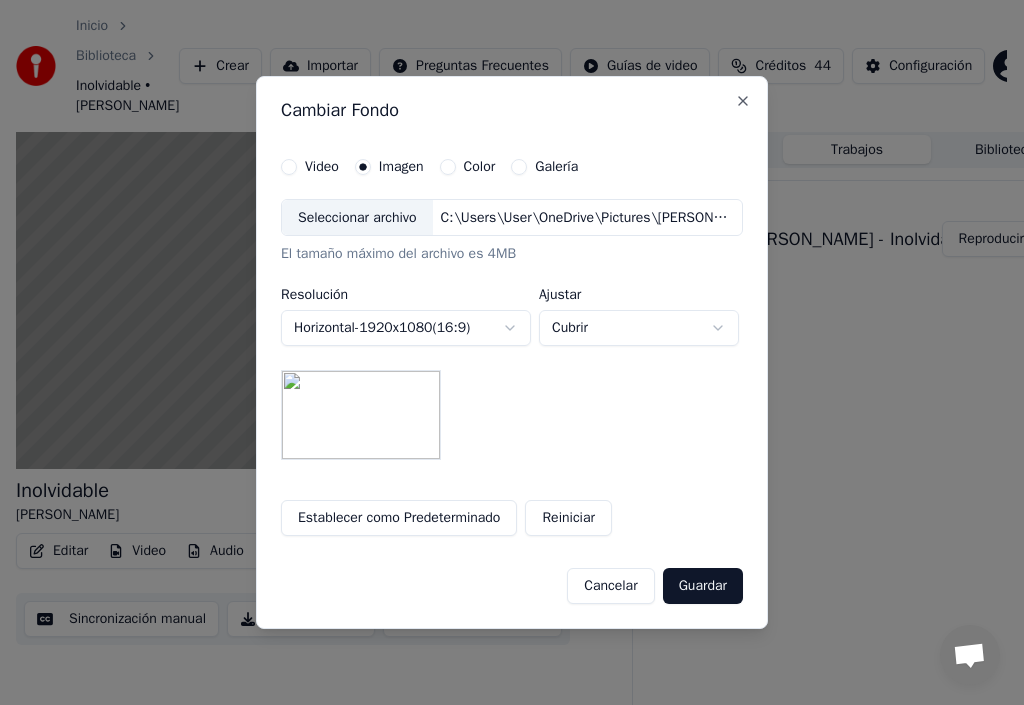click on "Guardar" at bounding box center (703, 586) 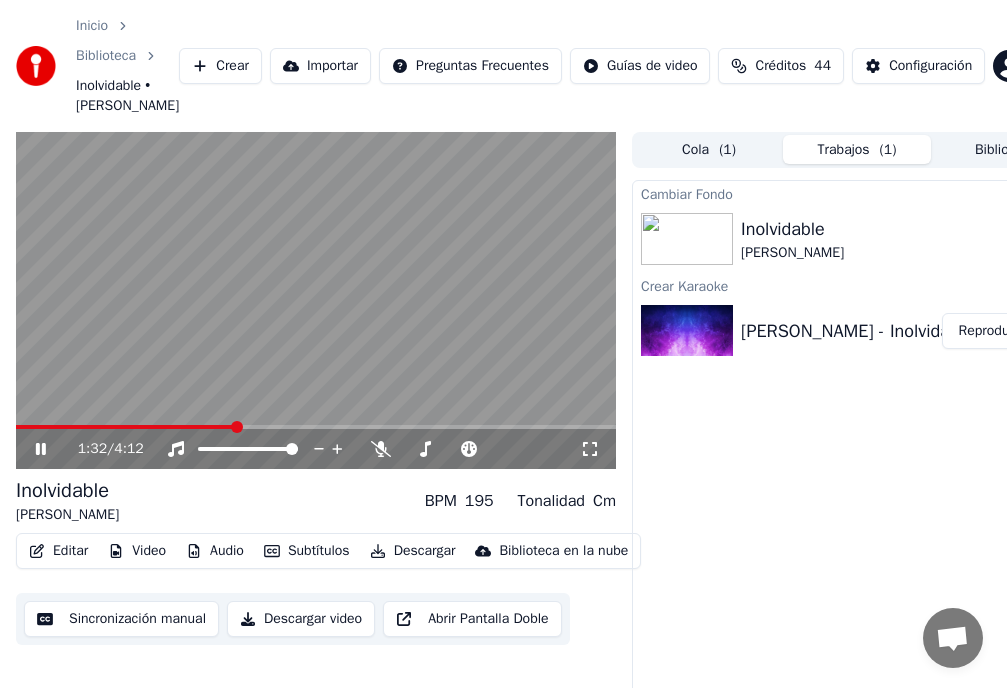 click 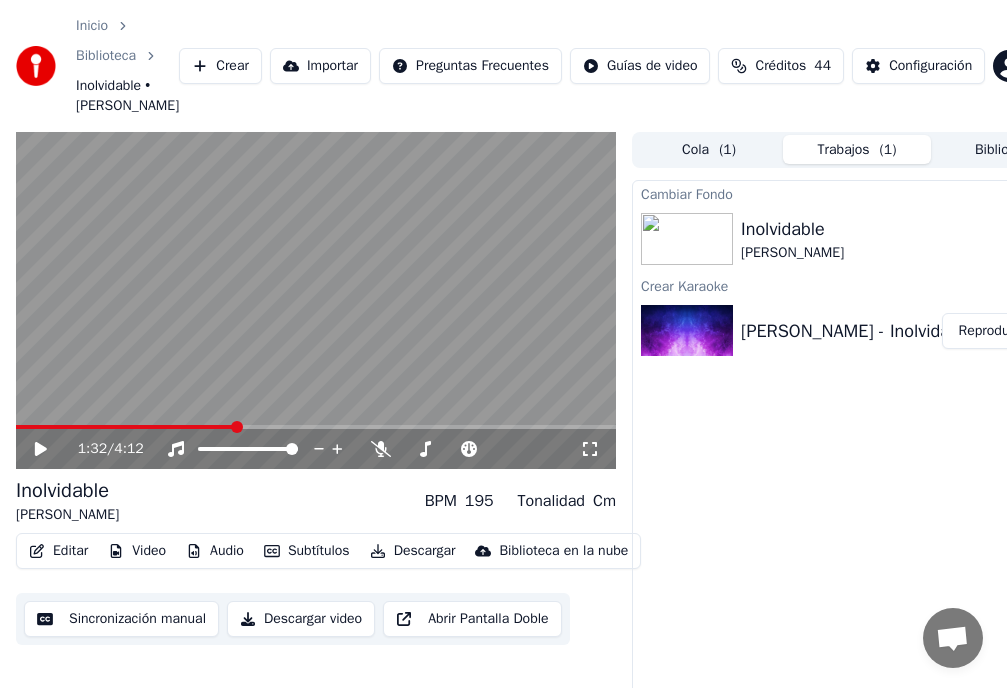 click on "Subtítulos" at bounding box center [307, 551] 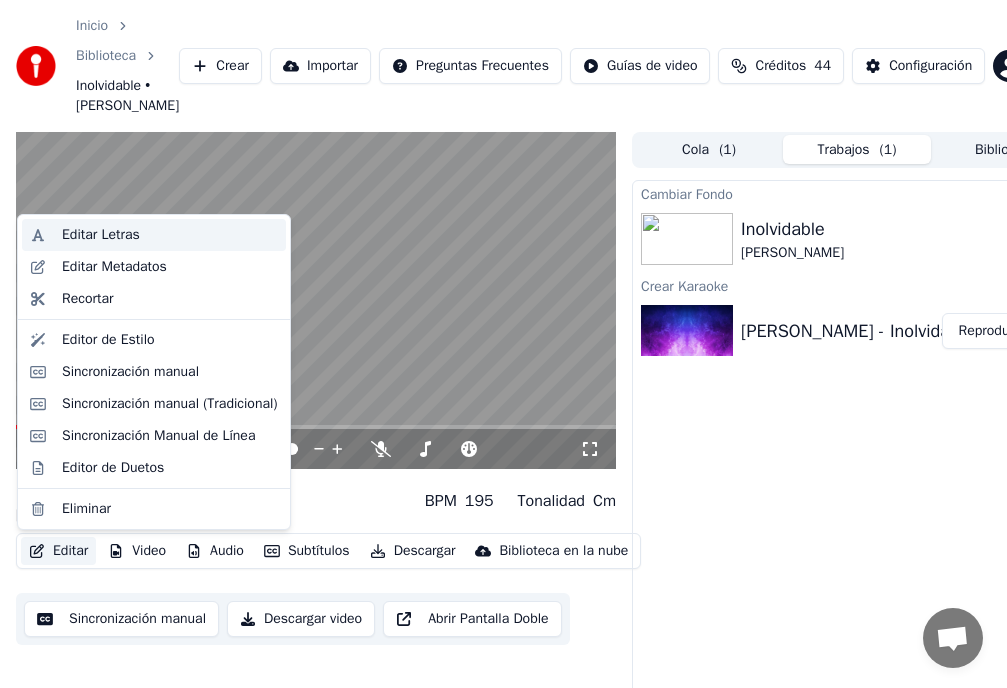 click on "Editar Letras" at bounding box center (101, 235) 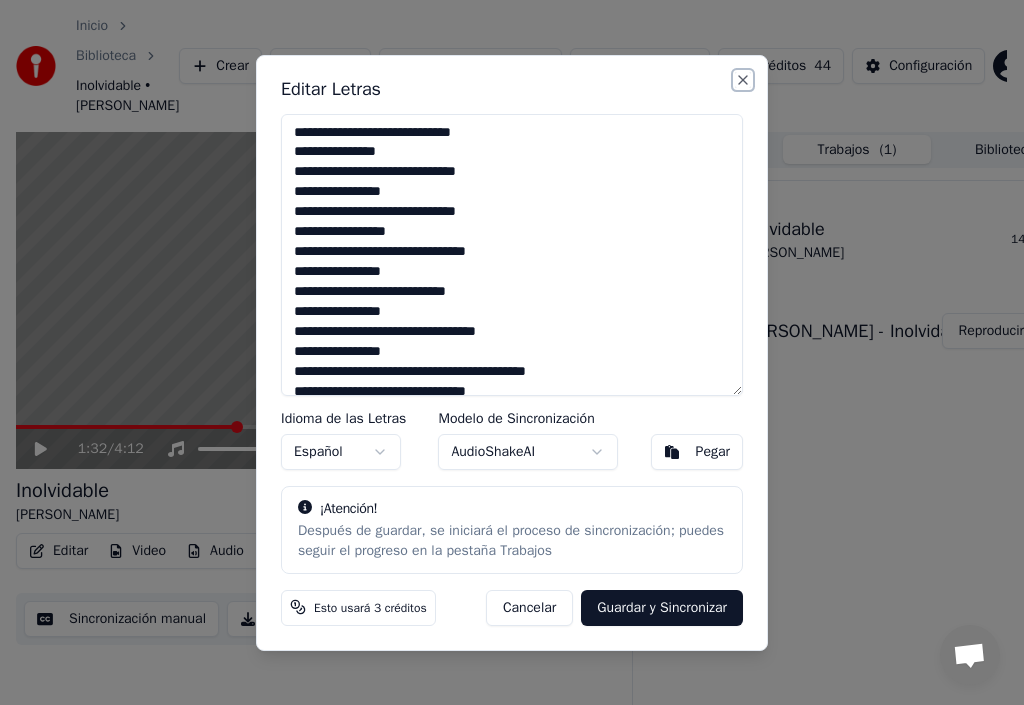 click on "Close" at bounding box center [743, 80] 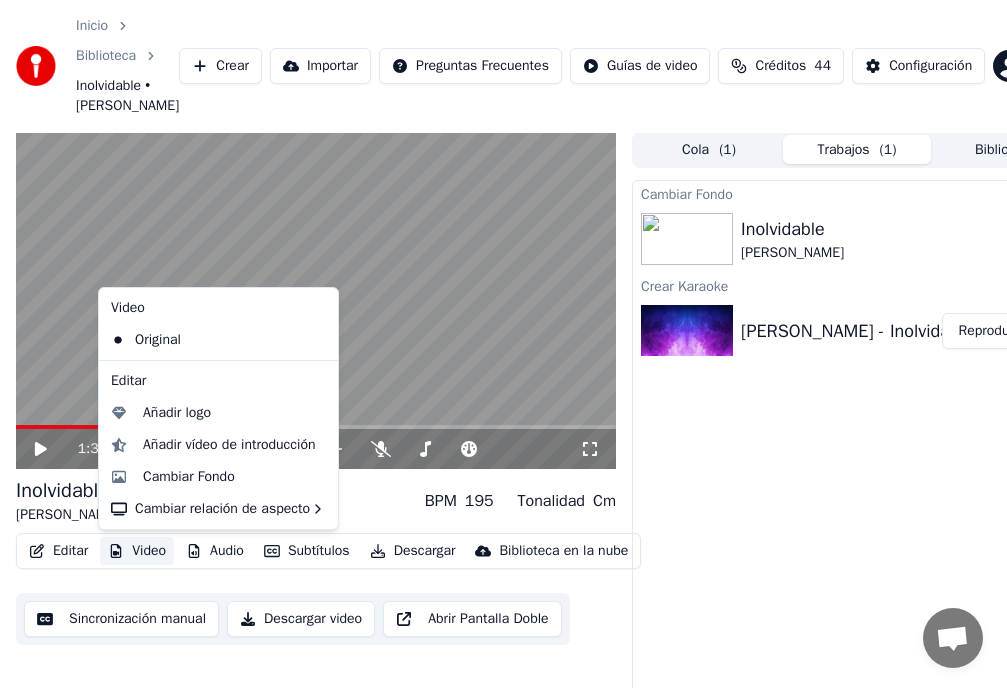 click on "Video" at bounding box center (137, 551) 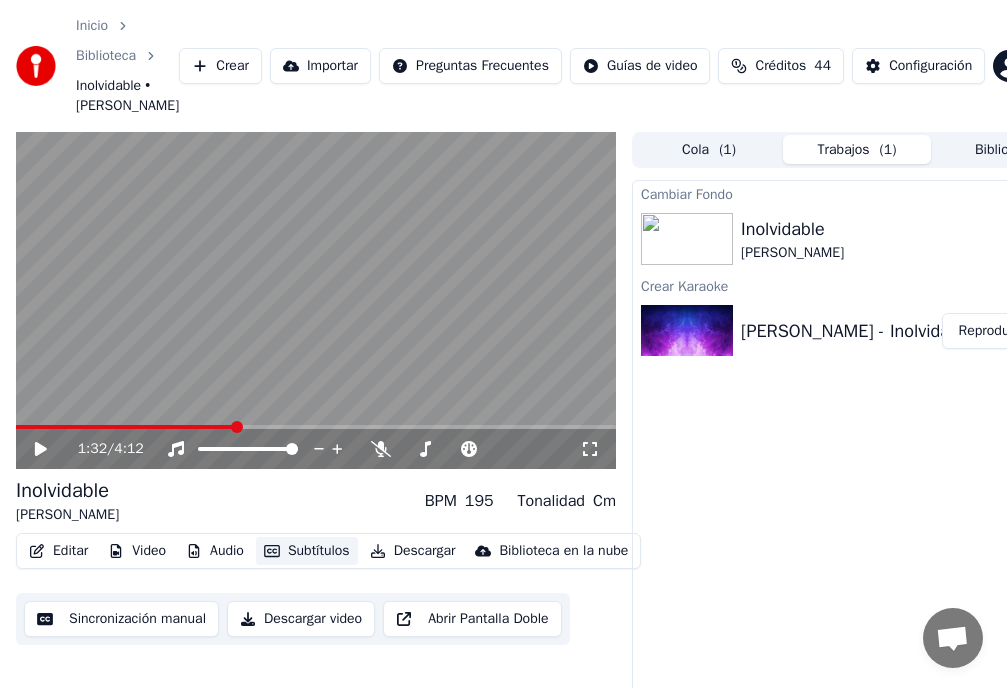 click on "Subtítulos" at bounding box center [307, 551] 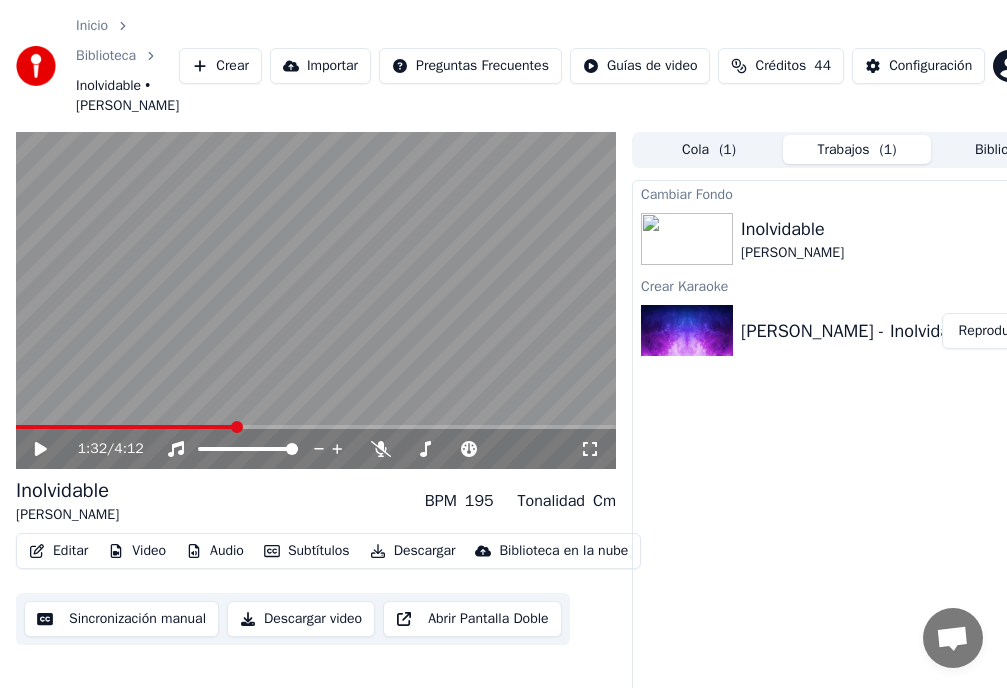 click on "Subtítulos" at bounding box center (307, 551) 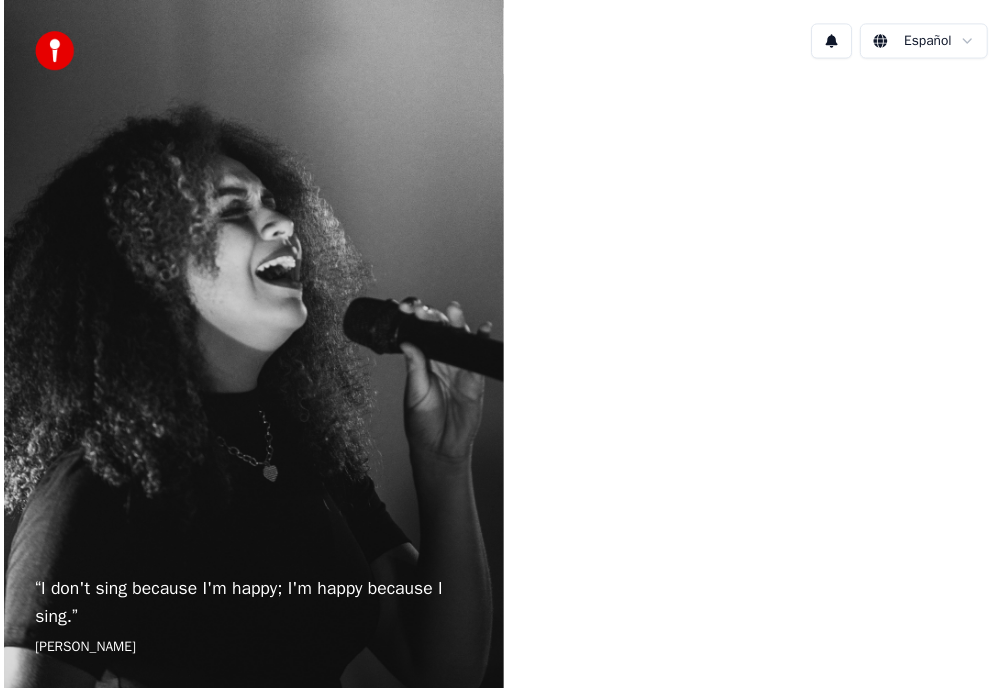 scroll, scrollTop: 0, scrollLeft: 0, axis: both 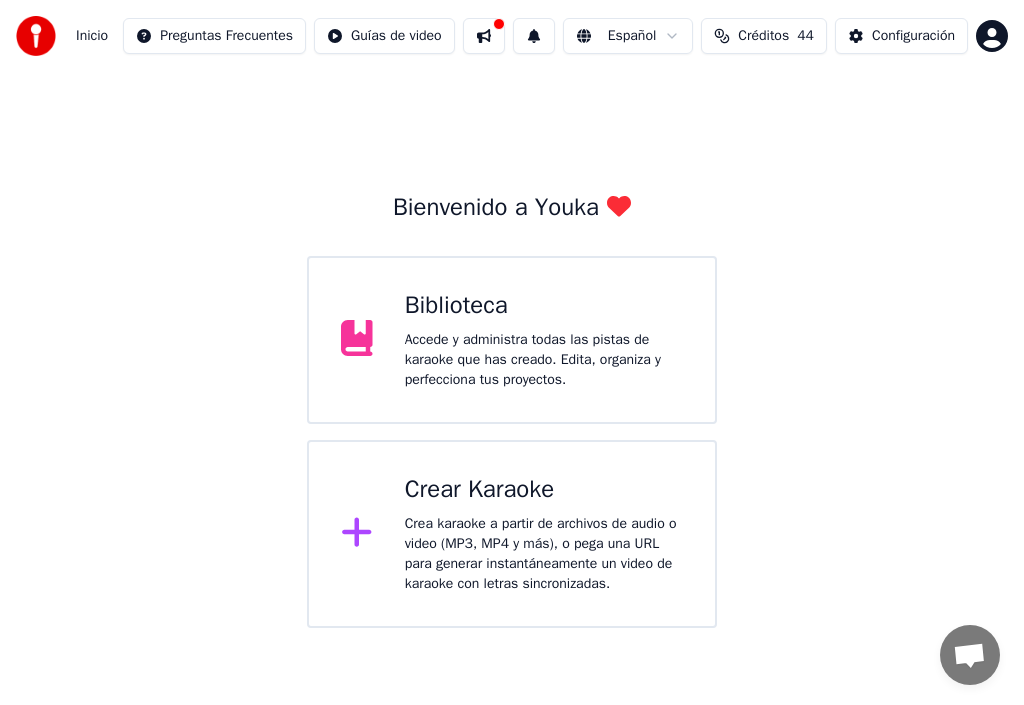 click on "Accede y administra todas las pistas de karaoke que has creado. Edita, organiza y perfecciona tus proyectos." at bounding box center (544, 360) 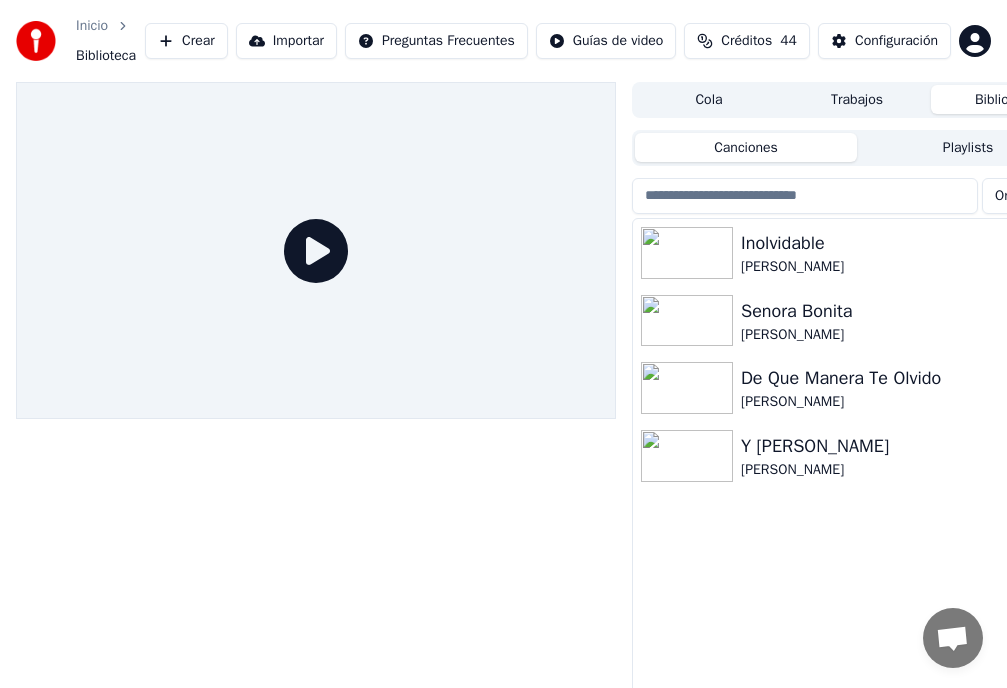 click on "Inolvidable" at bounding box center (897, 243) 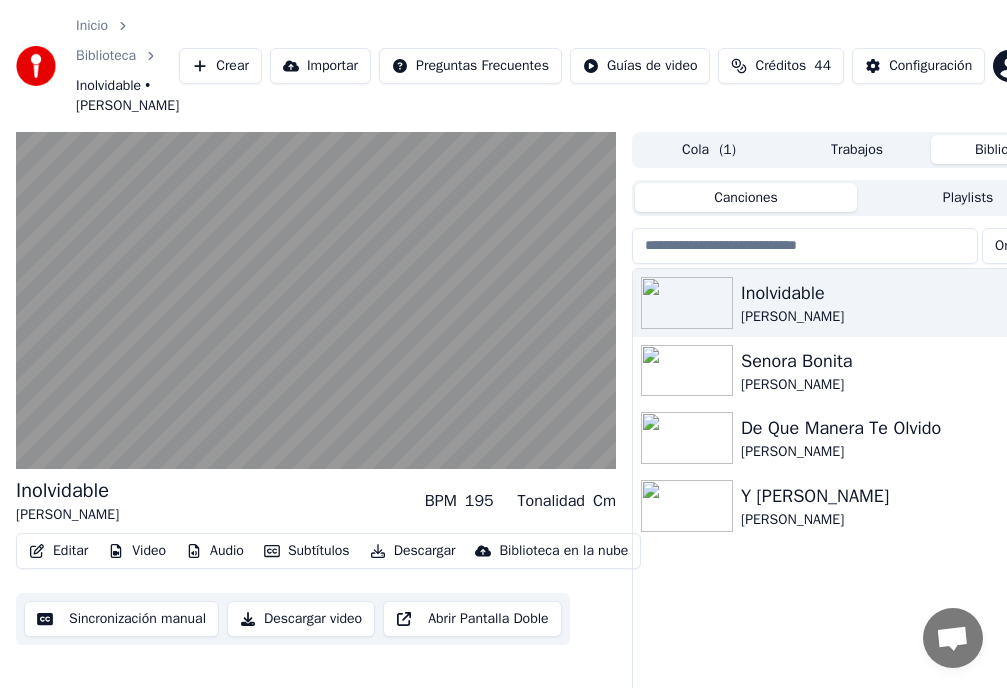 click on "Inolvidable" at bounding box center (897, 293) 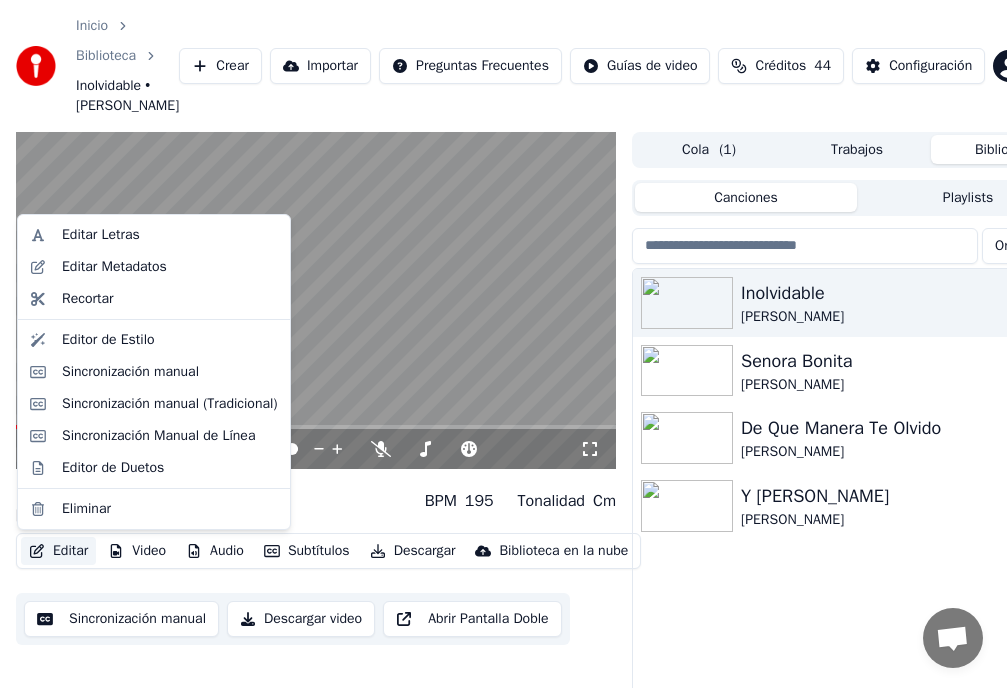 click on "Editar" at bounding box center (58, 551) 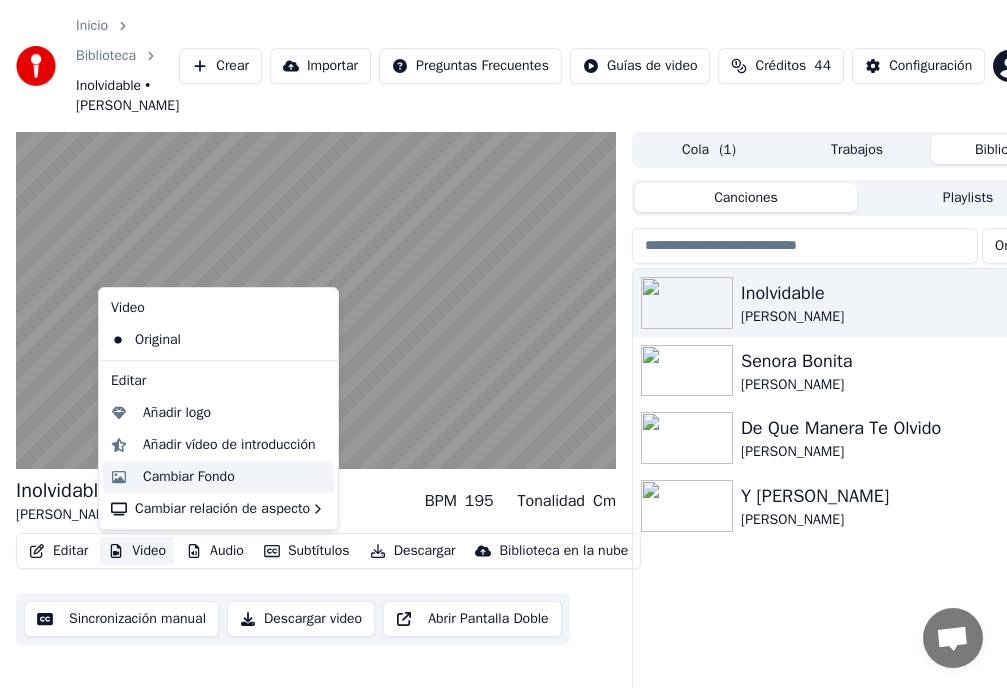 click on "Cambiar Fondo" at bounding box center [189, 477] 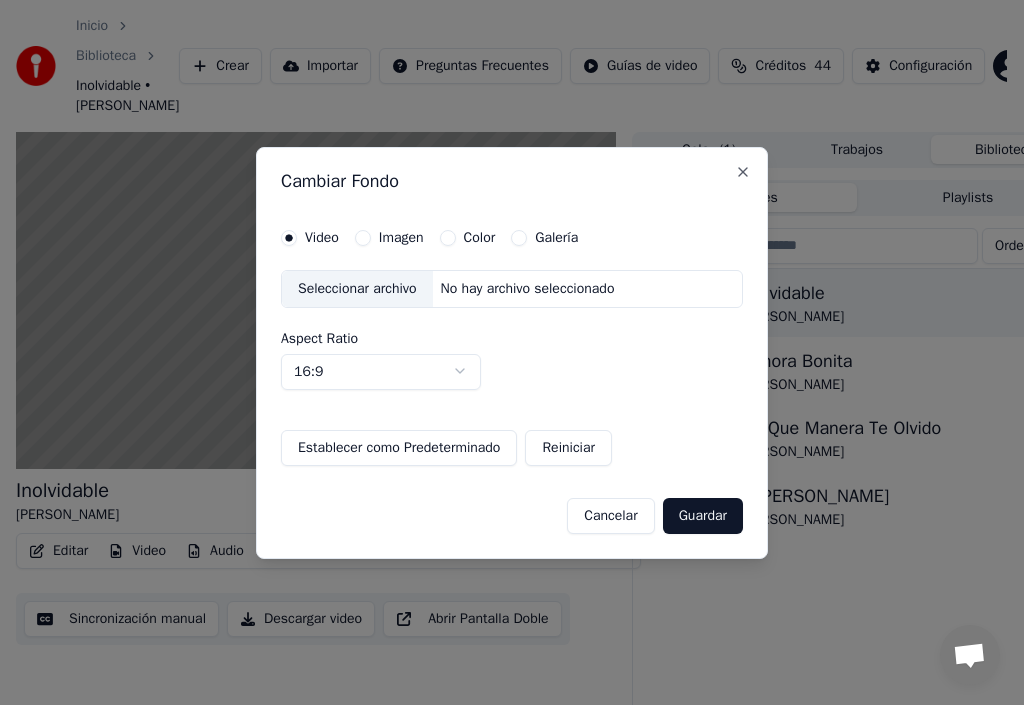 click on "Imagen" at bounding box center (363, 238) 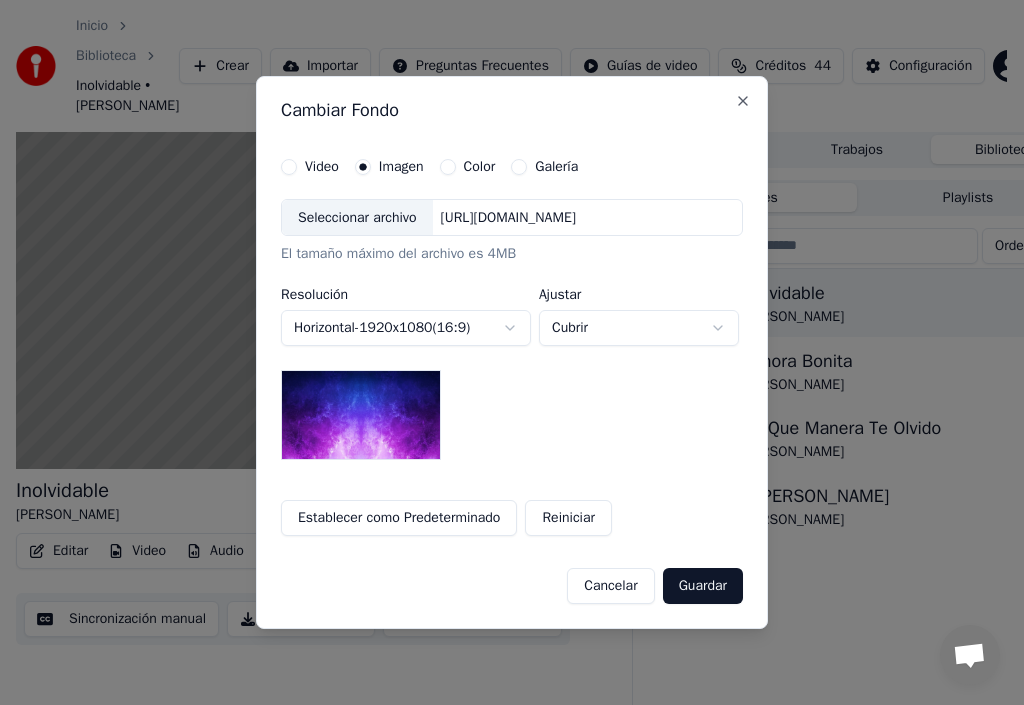 click on "Seleccionar archivo" at bounding box center (357, 218) 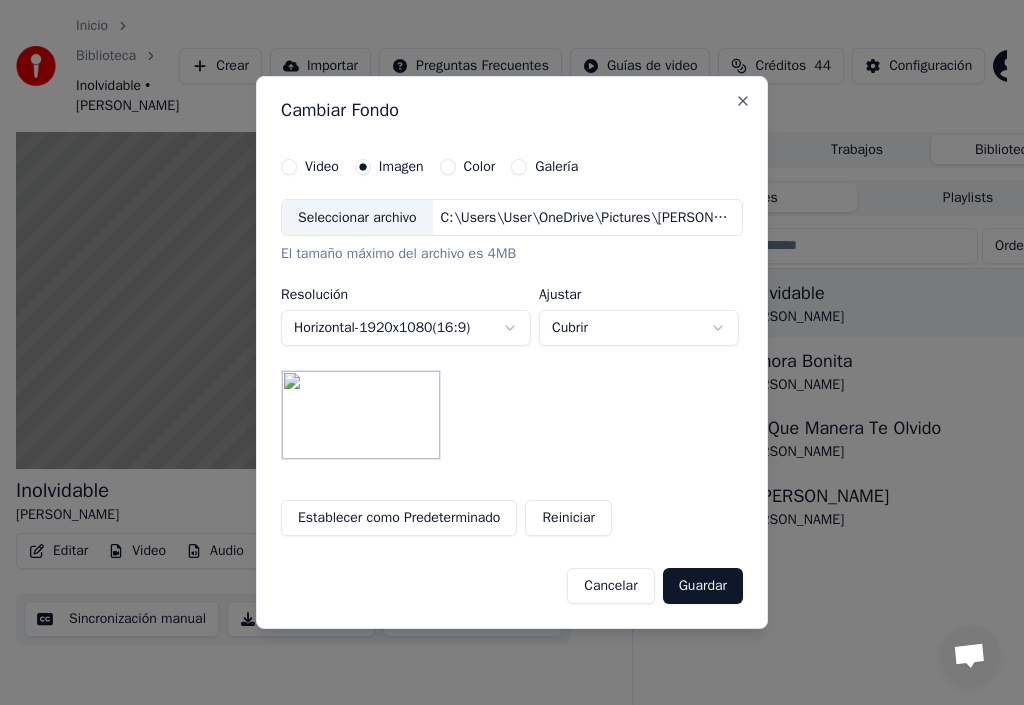 click on "Guardar" at bounding box center (703, 586) 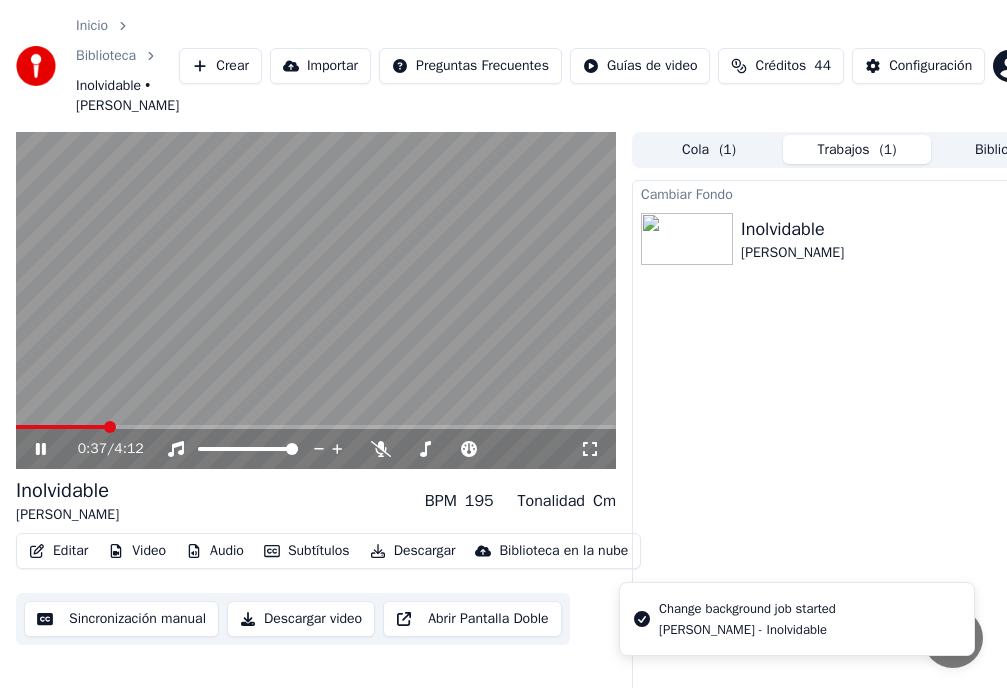 click 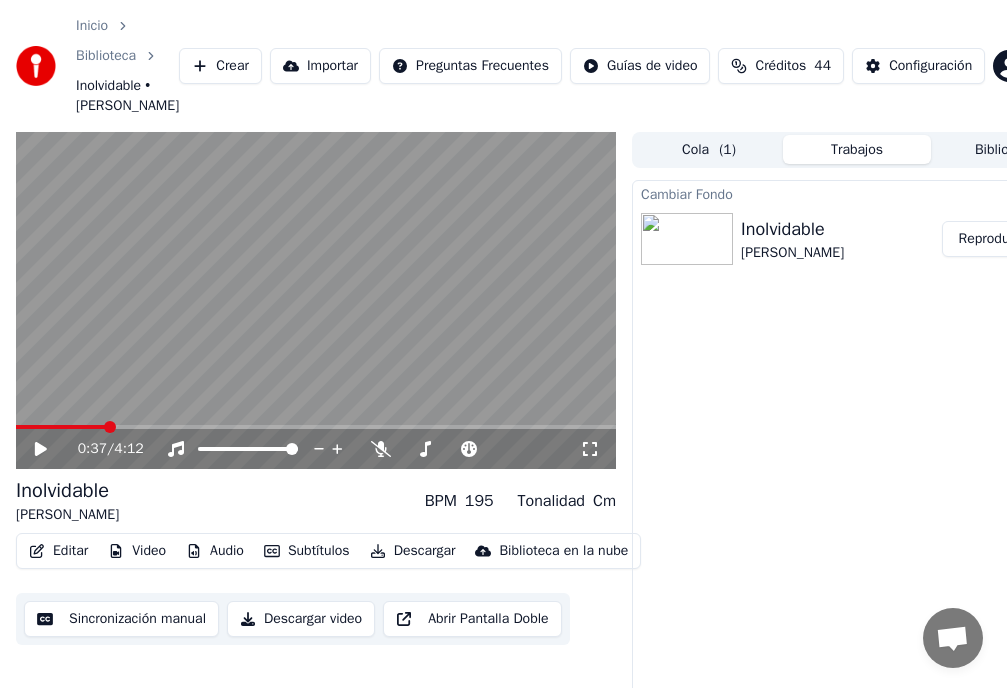 click on "Reproducir" at bounding box center (991, 239) 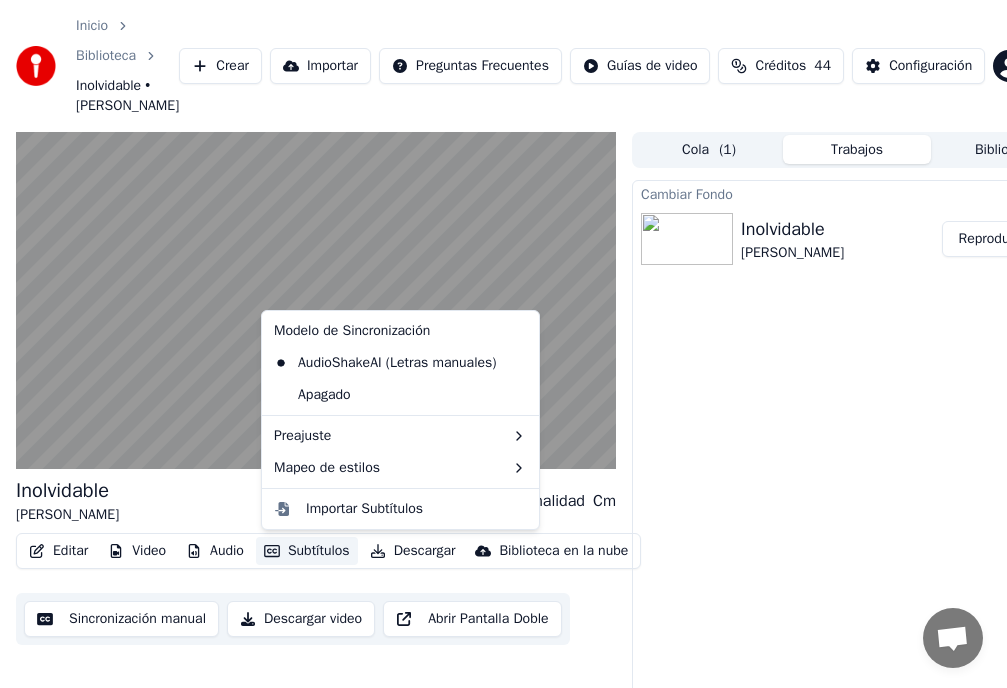click on "Subtítulos" at bounding box center [307, 551] 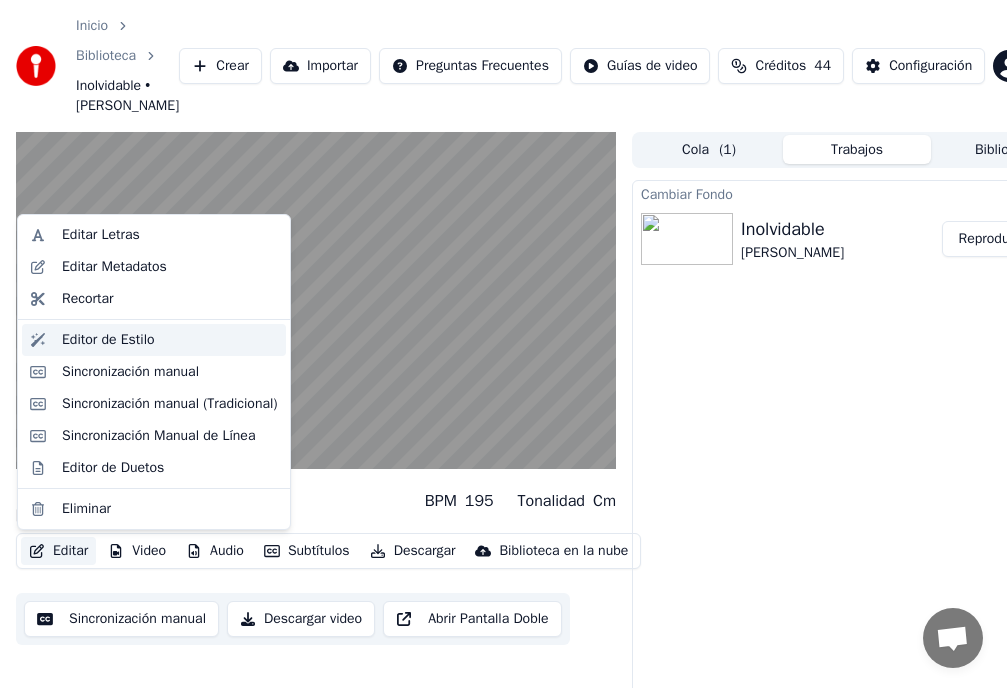 click on "Editor de Estilo" at bounding box center [170, 340] 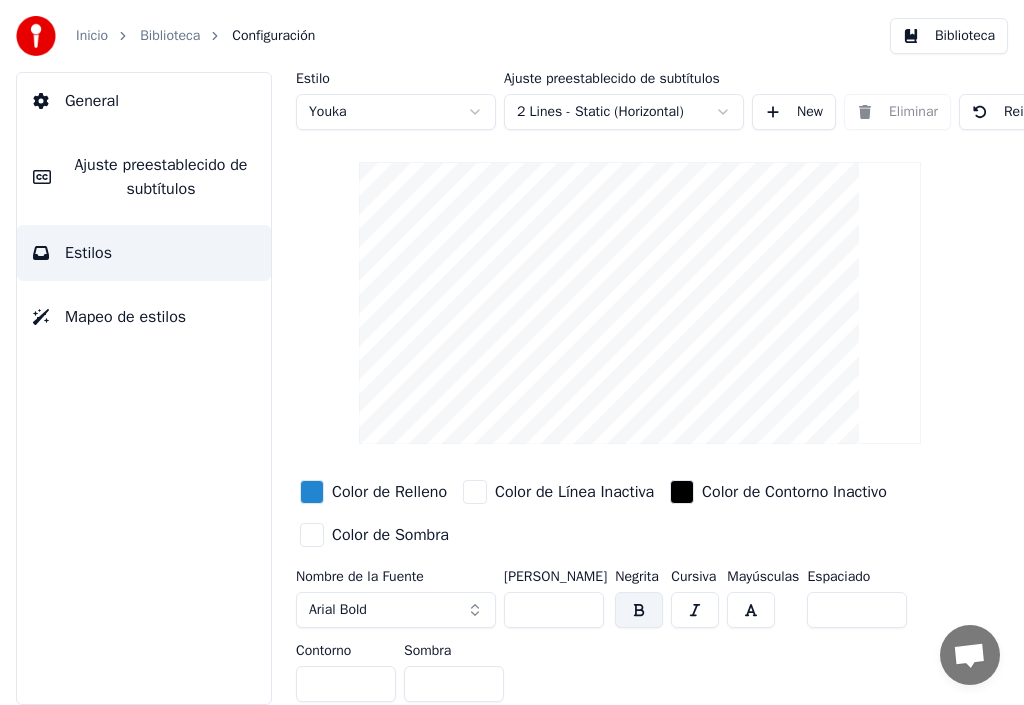 click on "Inicio Biblioteca Configuración Biblioteca General Ajuste preestablecido de subtítulos Estilos Mapeo de estilos Estilo Youka Ajuste preestablecido de subtítulos 2 Lines - Static (Horizontal) New Eliminar Reiniciar Guardar Color de Relleno Color de Línea Inactiva Color de Contorno Inactivo Color de Sombra Nombre de la Fuente Arial Bold [PERSON_NAME] ** Negrita Cursiva Mayúsculas Espaciado * Contorno * Sombra *" at bounding box center (512, 352) 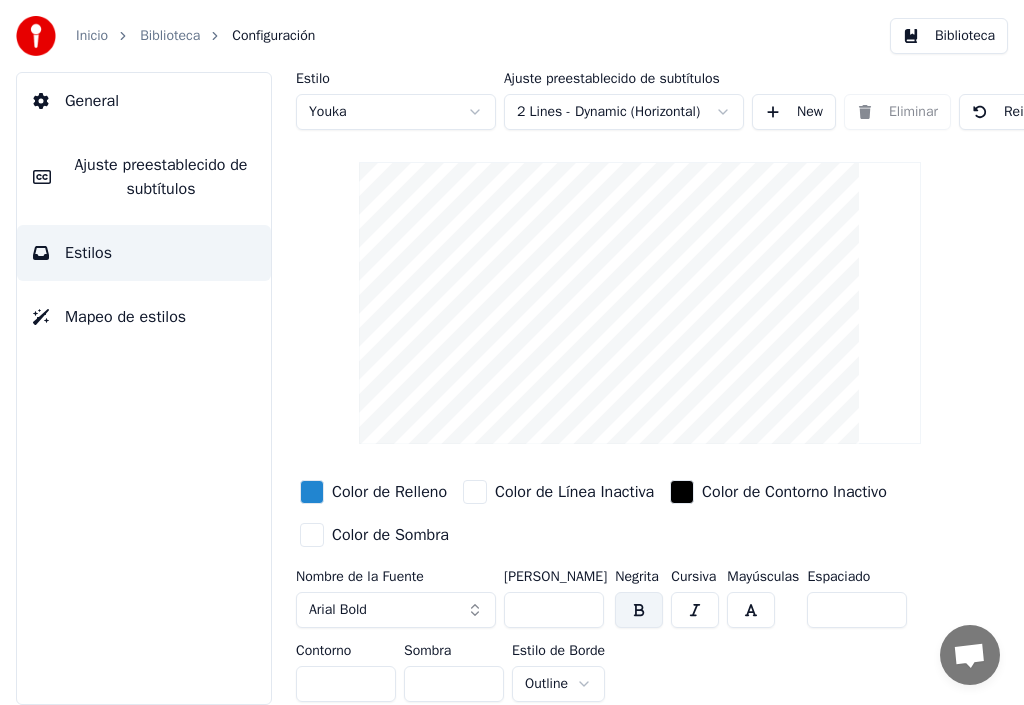 click on "Biblioteca" at bounding box center (170, 36) 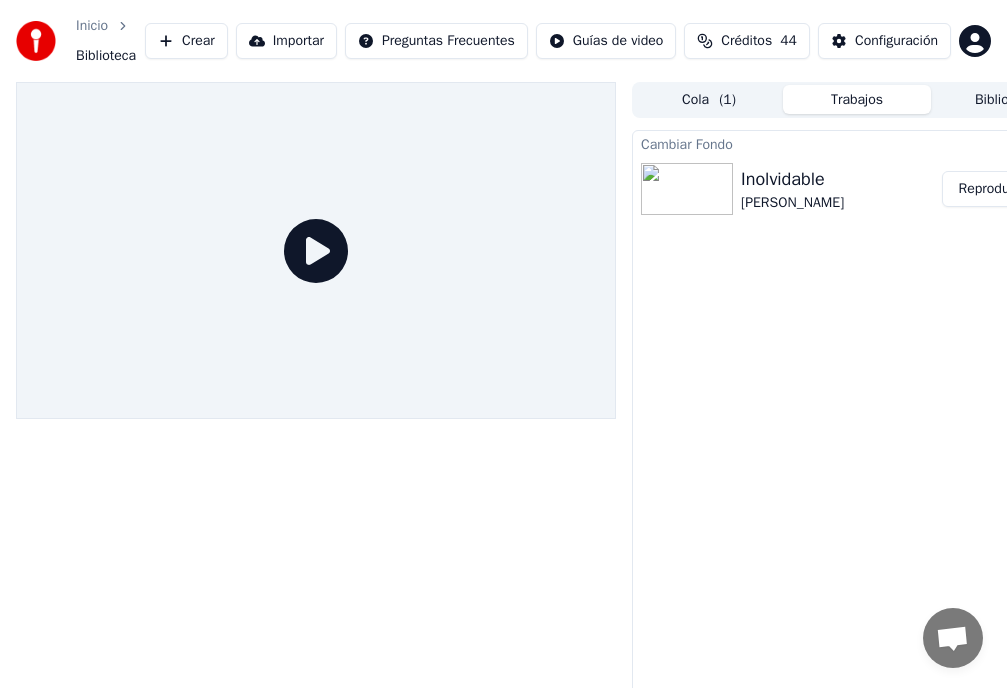 click on "Reproducir" at bounding box center [991, 189] 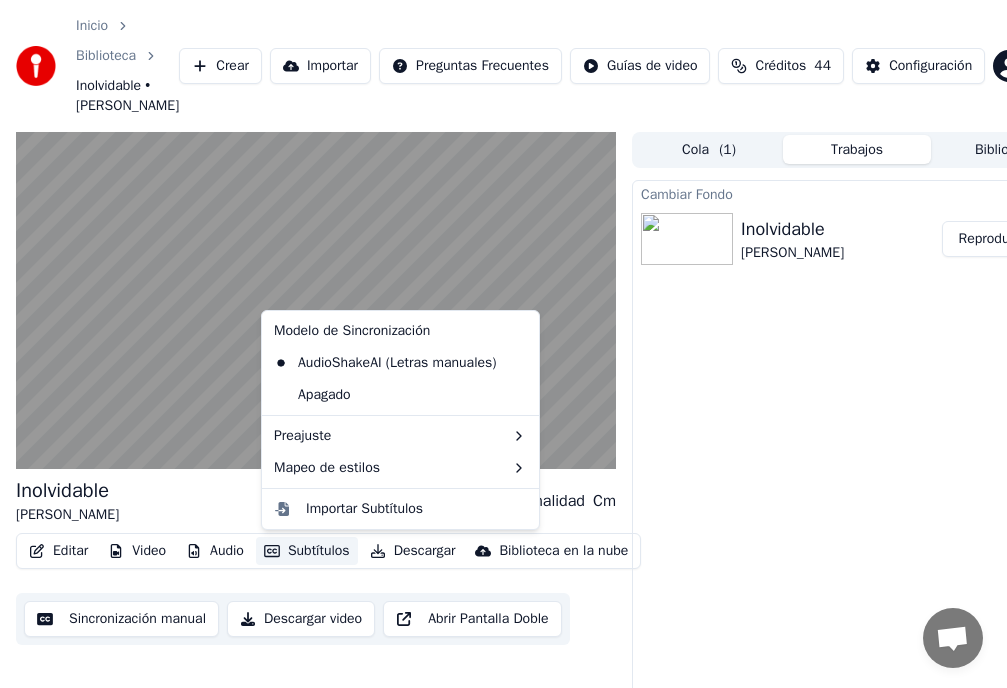 click on "Subtítulos" at bounding box center (307, 551) 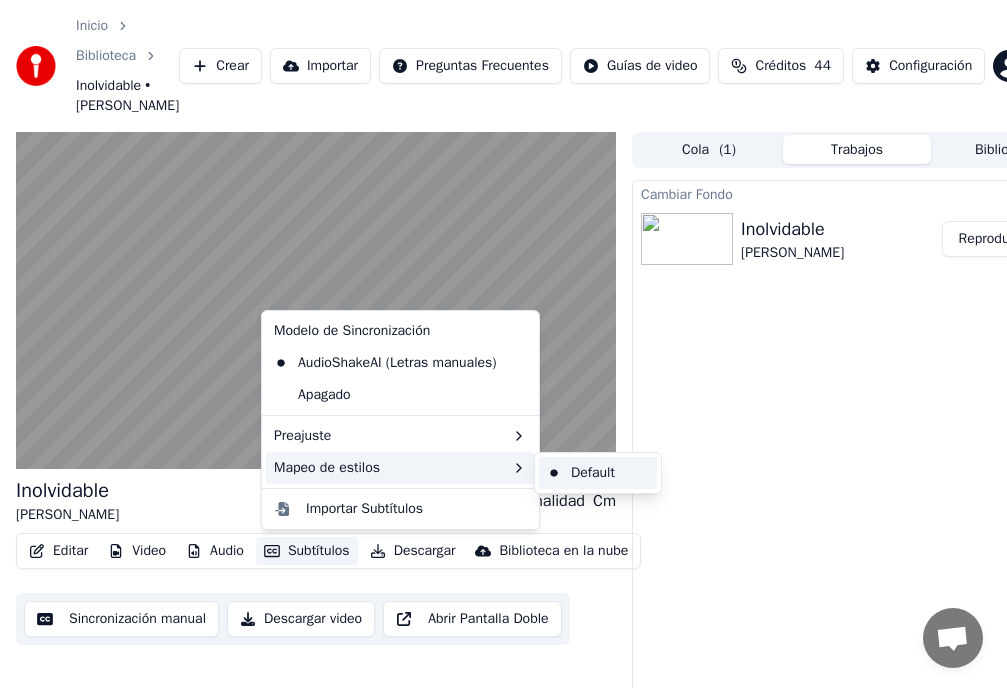 click on "Default" at bounding box center (598, 473) 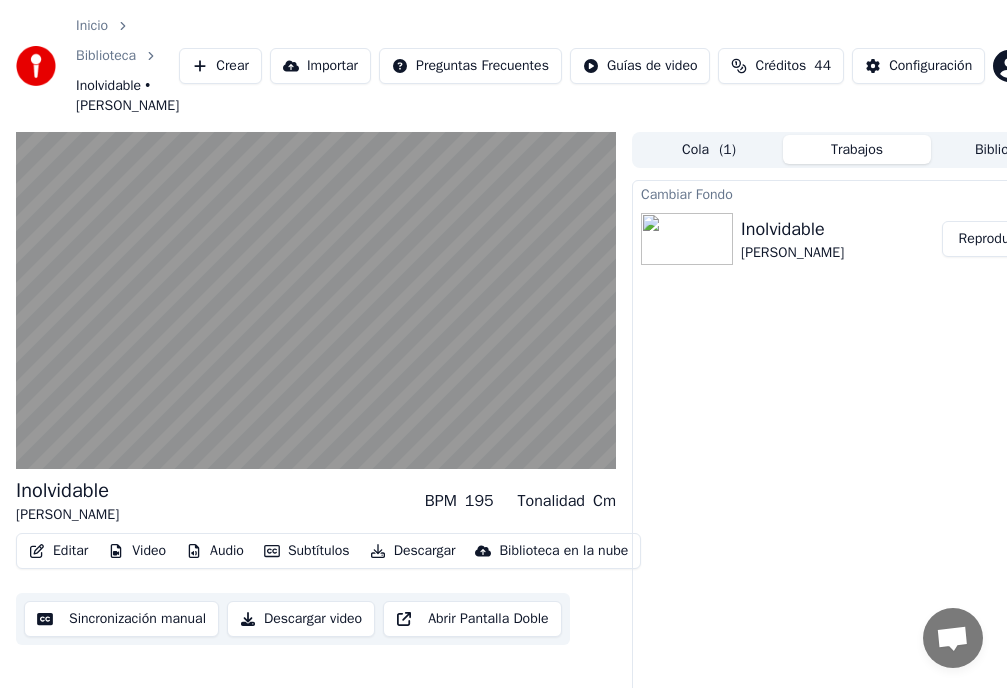 click on "Subtítulos" at bounding box center [307, 551] 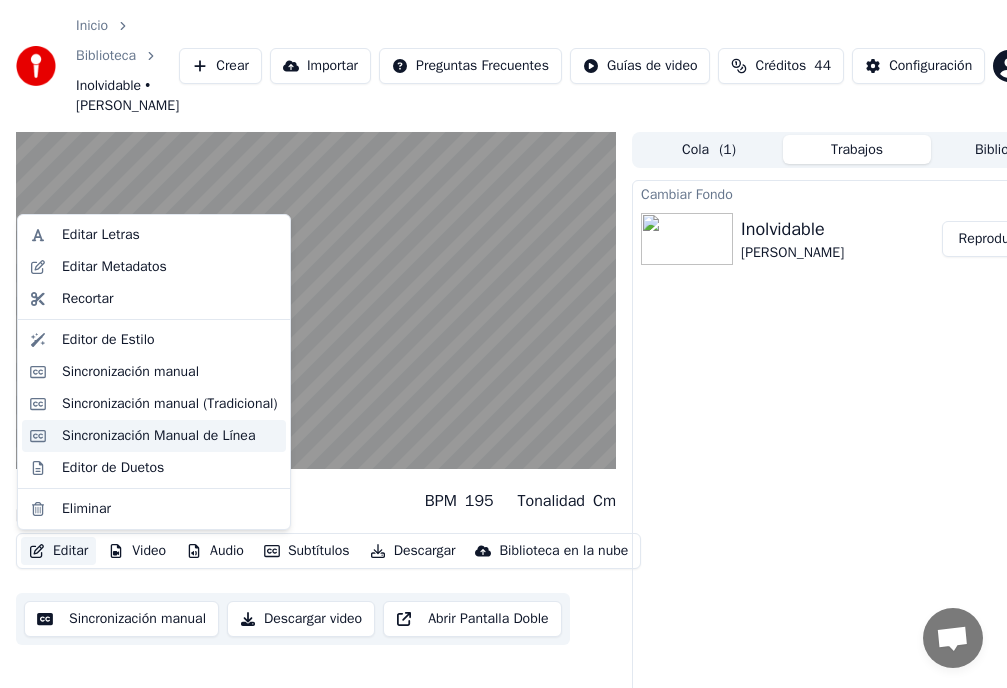 click on "Sincronización Manual de Línea" at bounding box center [158, 436] 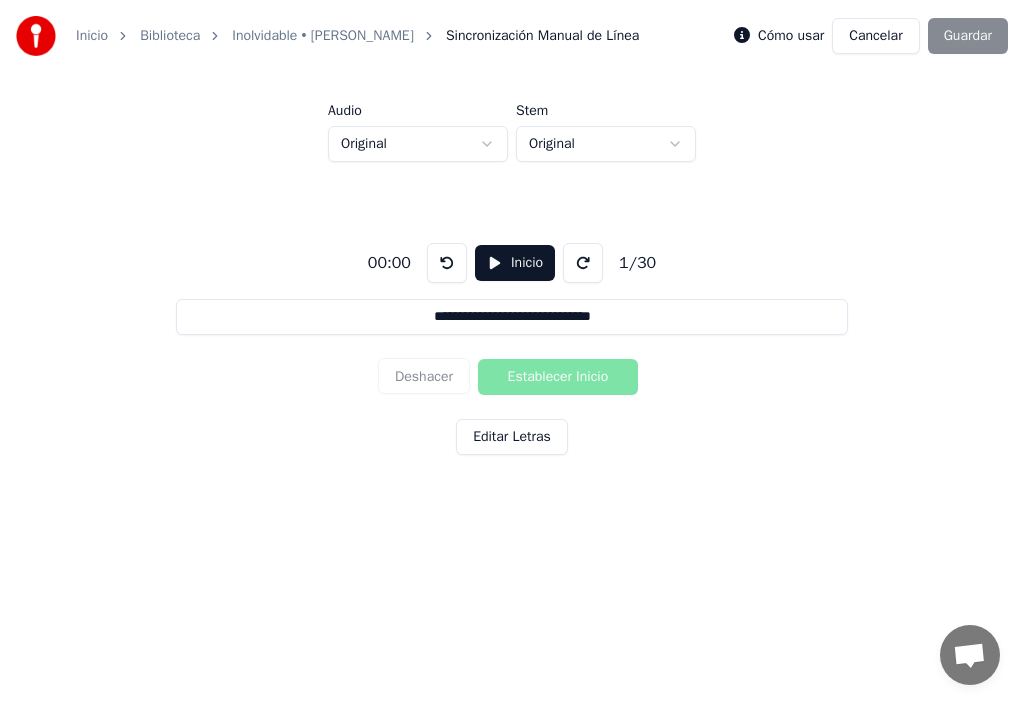 click on "Biblioteca" at bounding box center (170, 36) 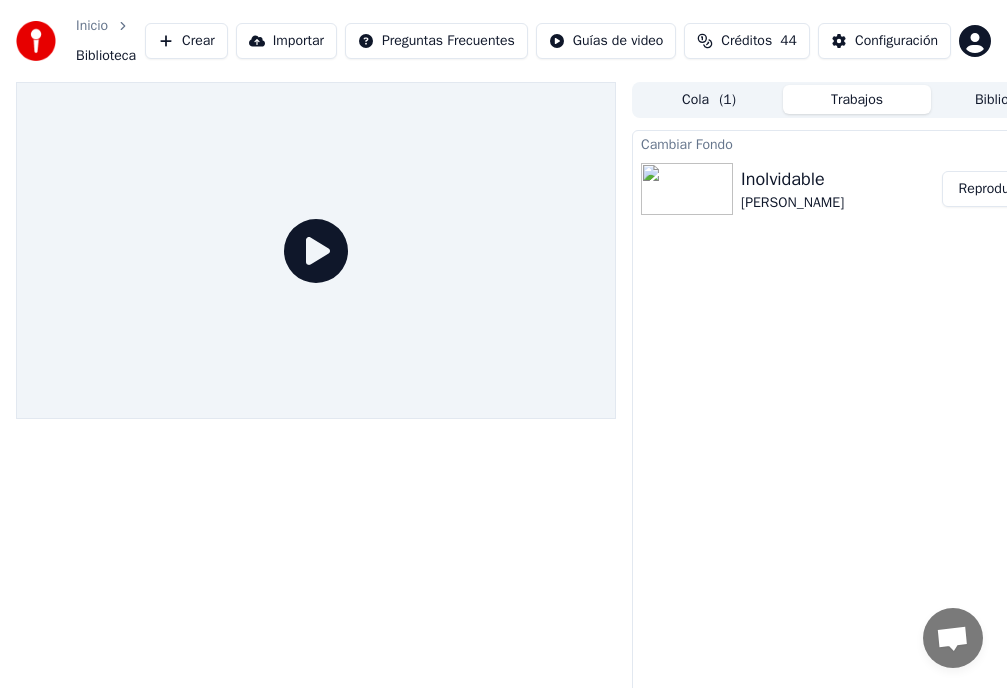 click on "Reproducir" at bounding box center [991, 189] 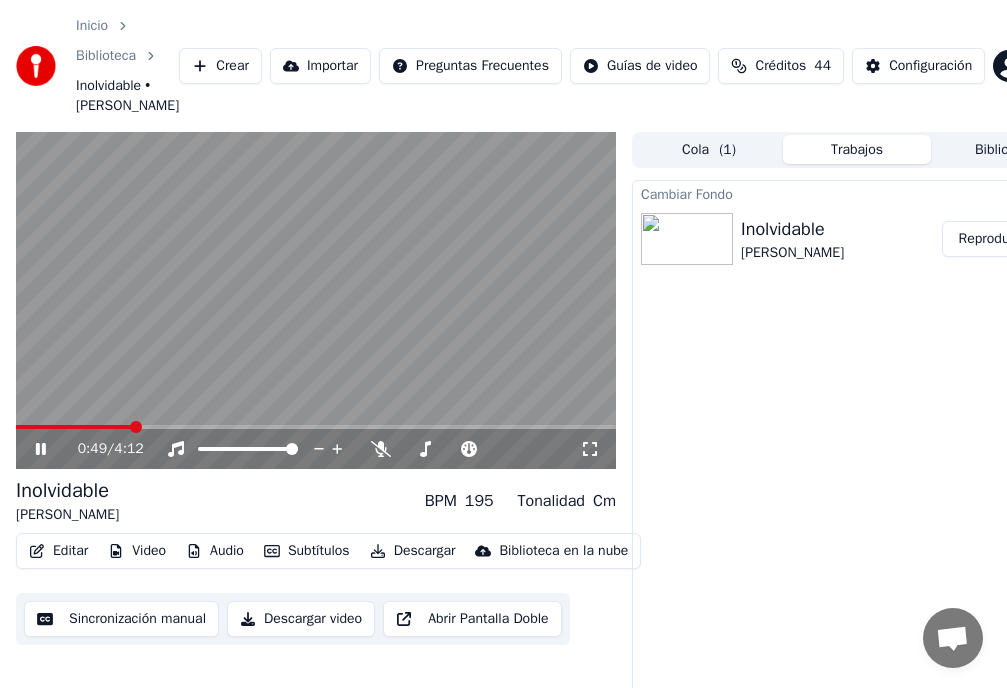 click at bounding box center [316, 427] 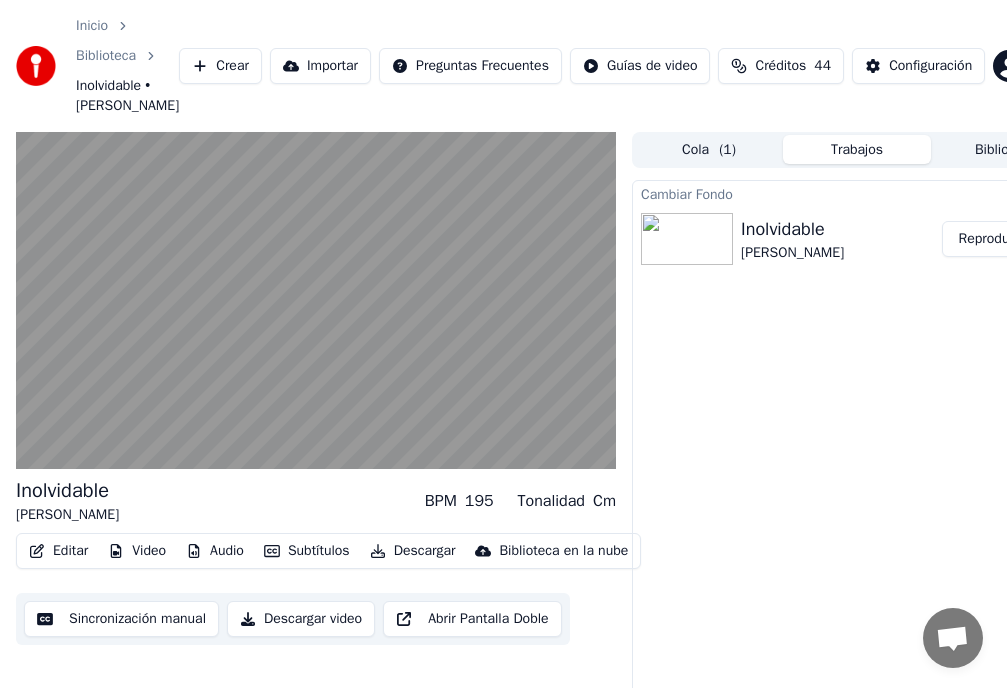 click on "Video" at bounding box center (137, 551) 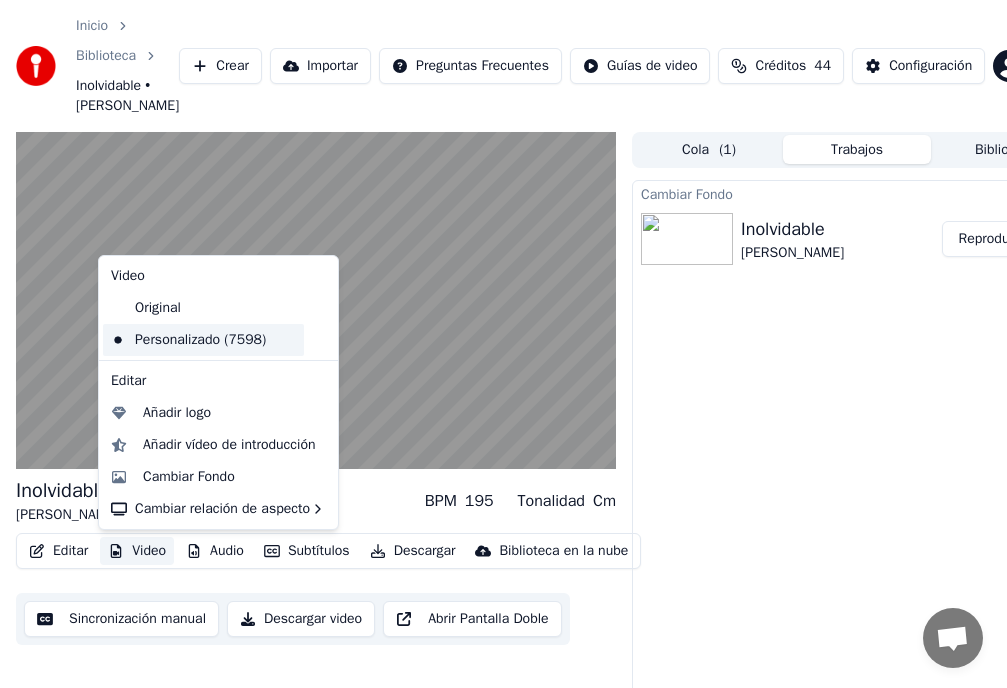 click on "Personalizado (7598)" at bounding box center [203, 340] 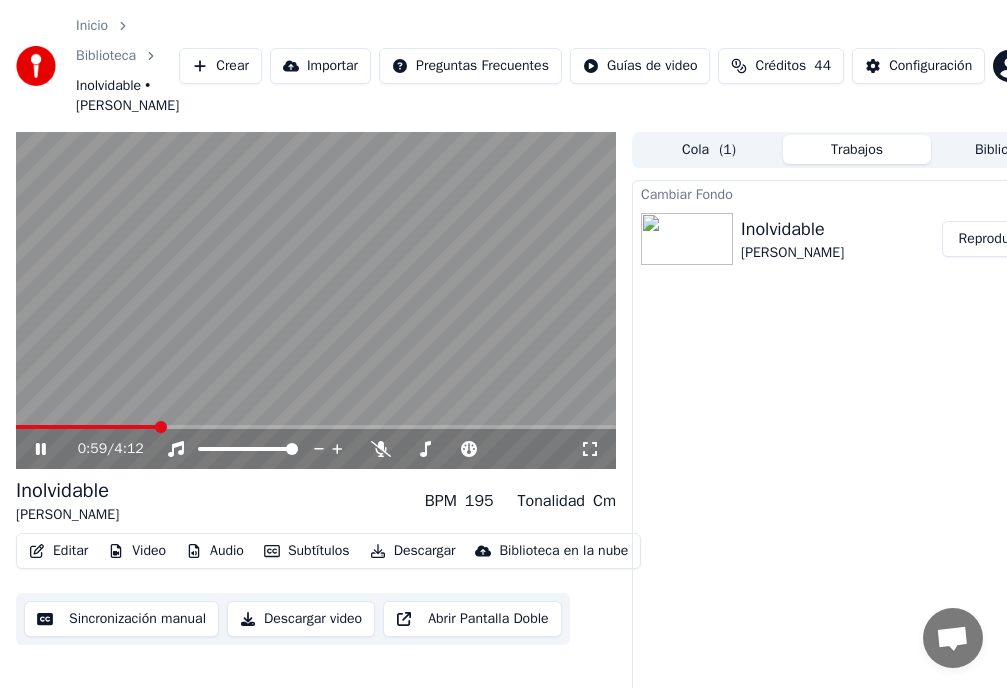 click on "Subtítulos" at bounding box center [307, 551] 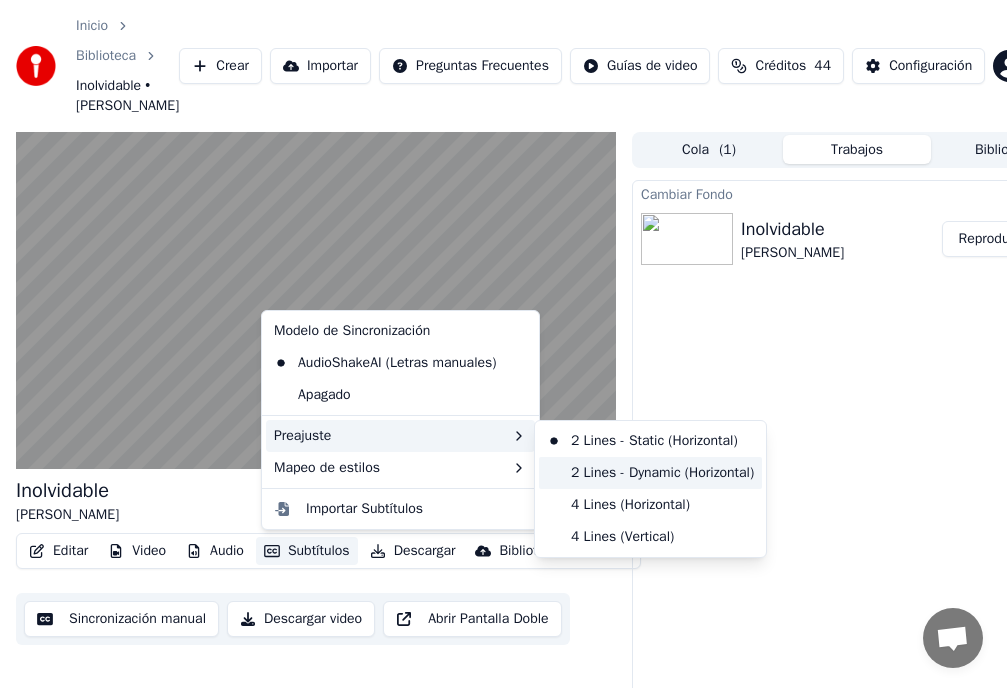 click on "2 Lines - Dynamic (Horizontal)" at bounding box center (650, 473) 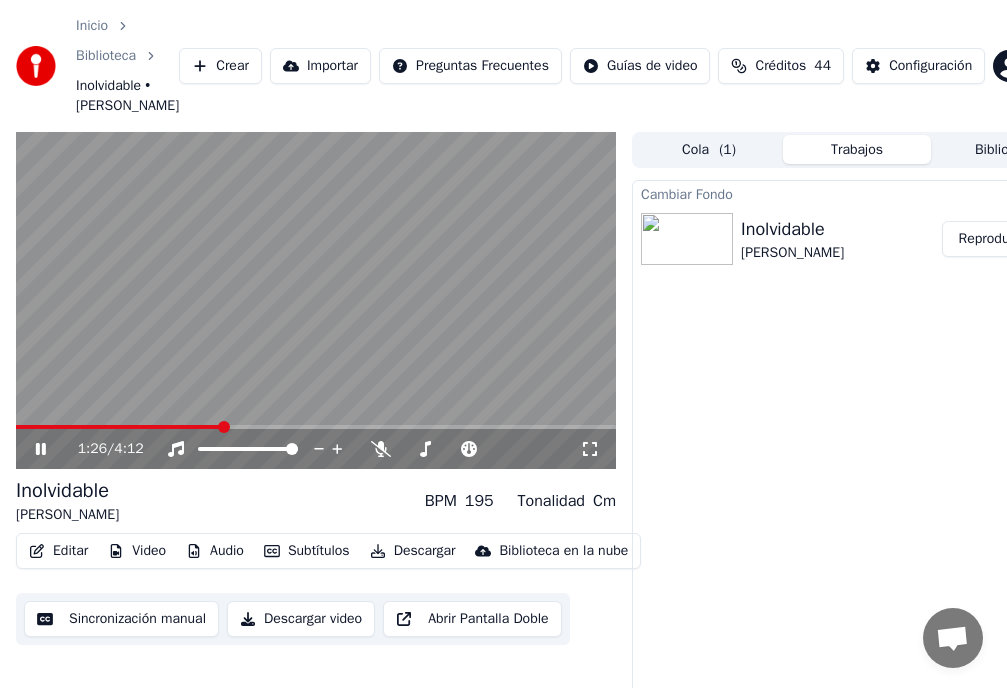 click 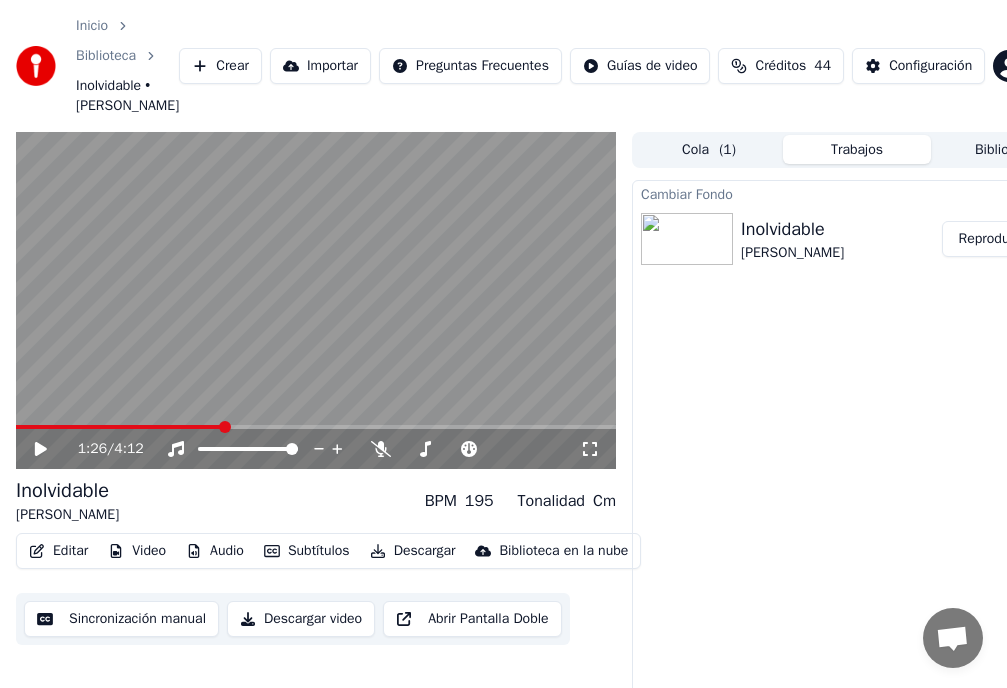 click on "Descargar video" at bounding box center (301, 619) 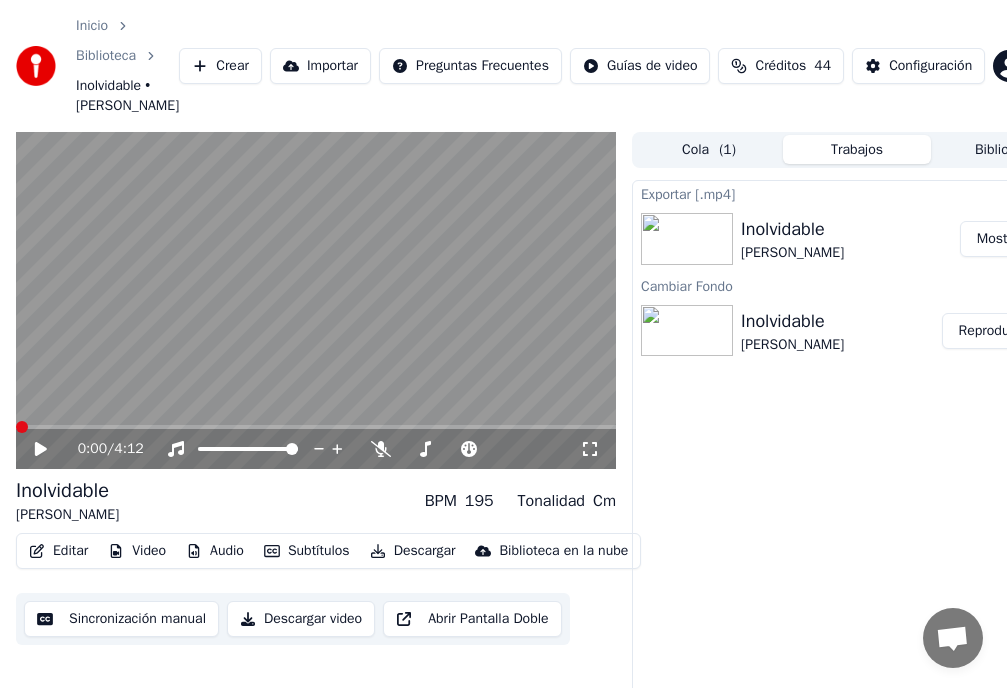 click at bounding box center (22, 427) 